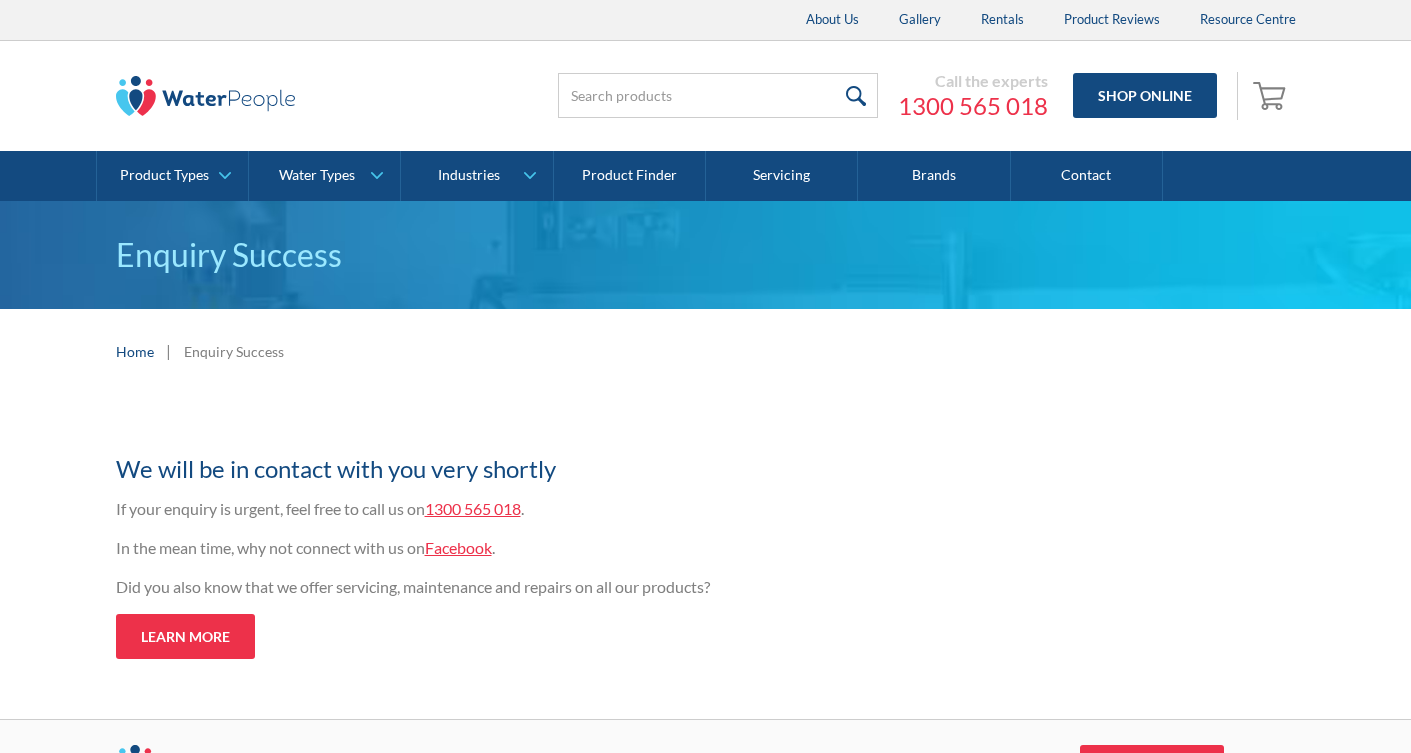 scroll, scrollTop: 0, scrollLeft: 0, axis: both 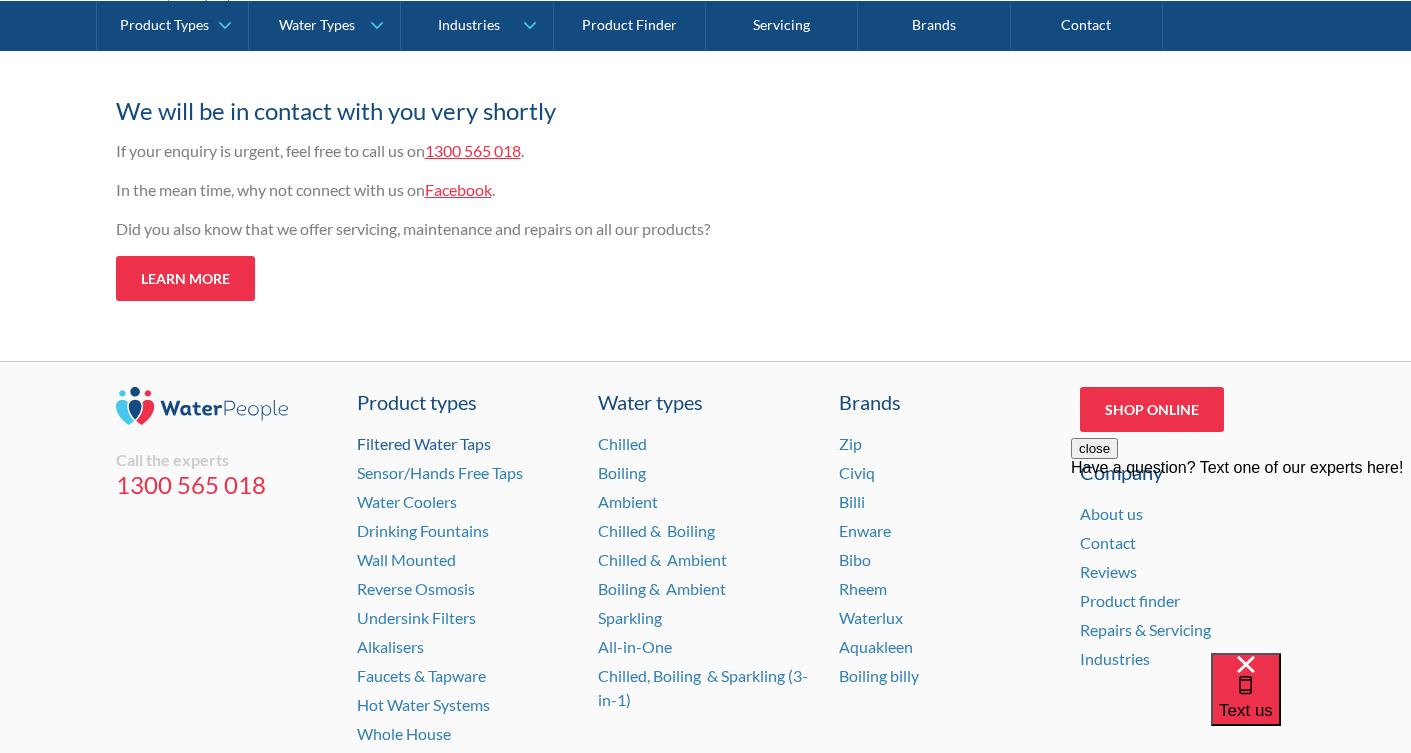 click on "Filtered Water Taps" at bounding box center [424, 443] 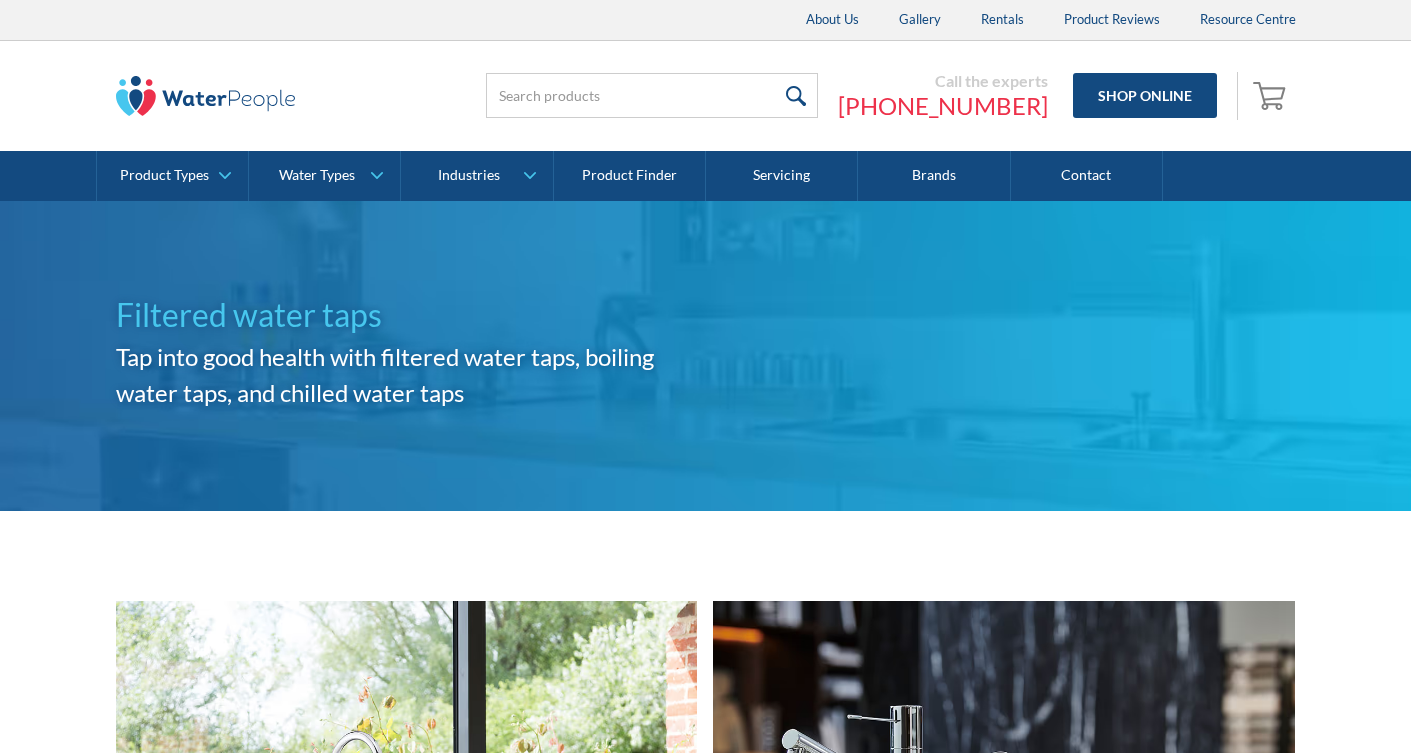 scroll, scrollTop: 150, scrollLeft: 0, axis: vertical 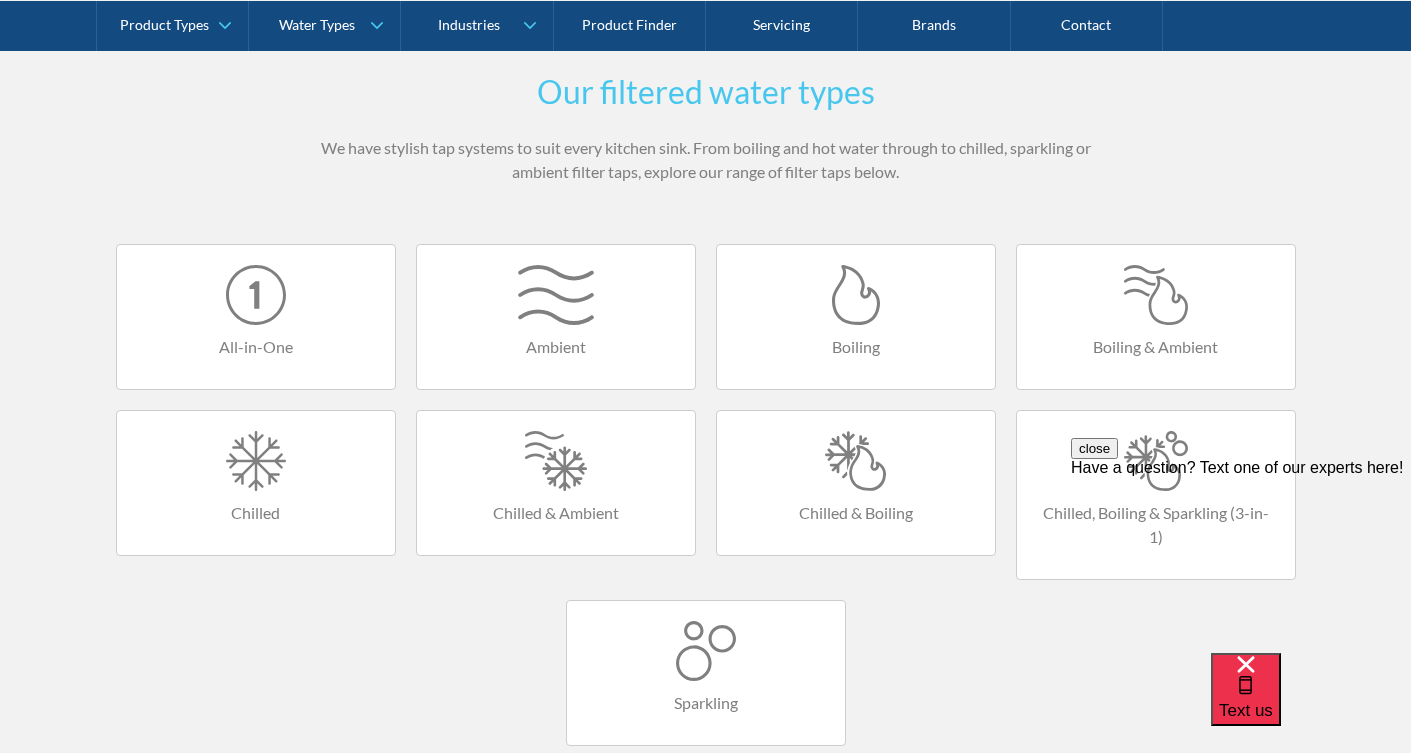 click at bounding box center (556, 295) 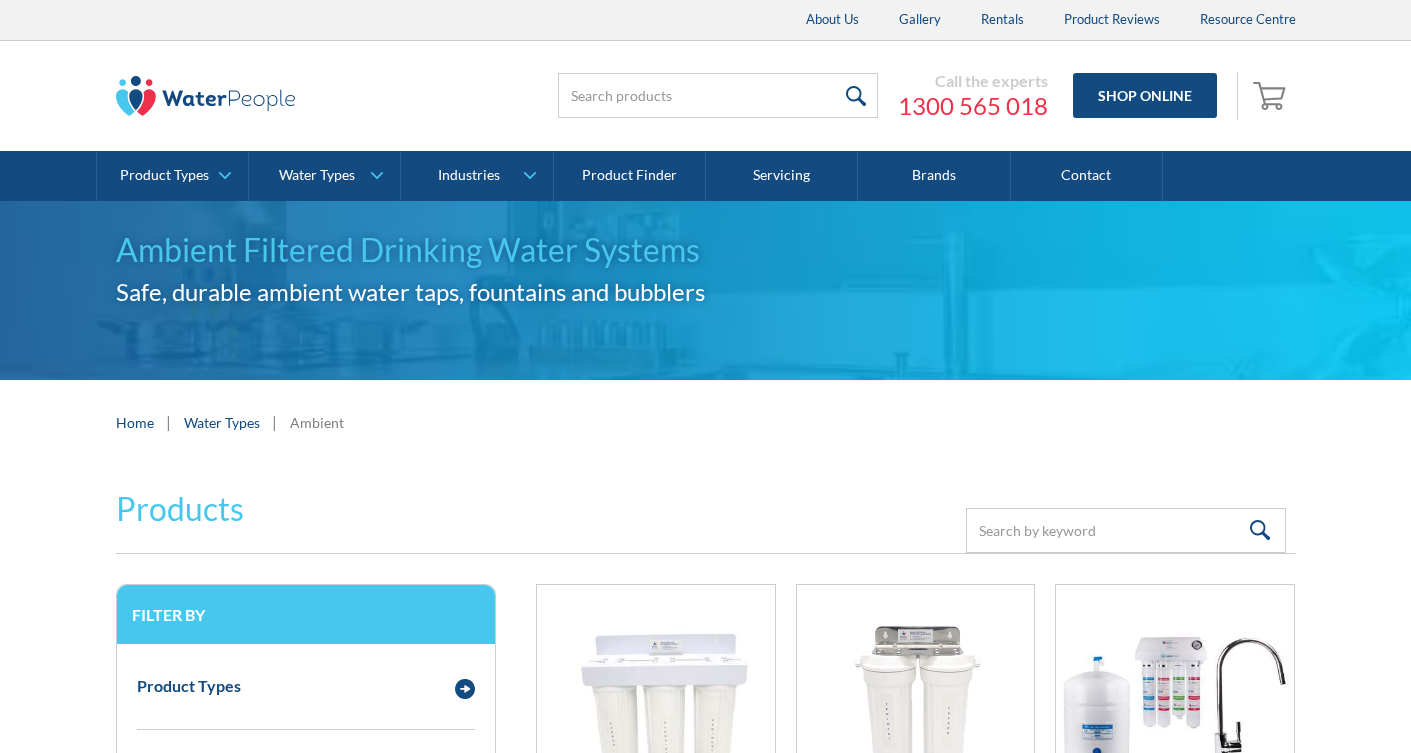scroll, scrollTop: 0, scrollLeft: 0, axis: both 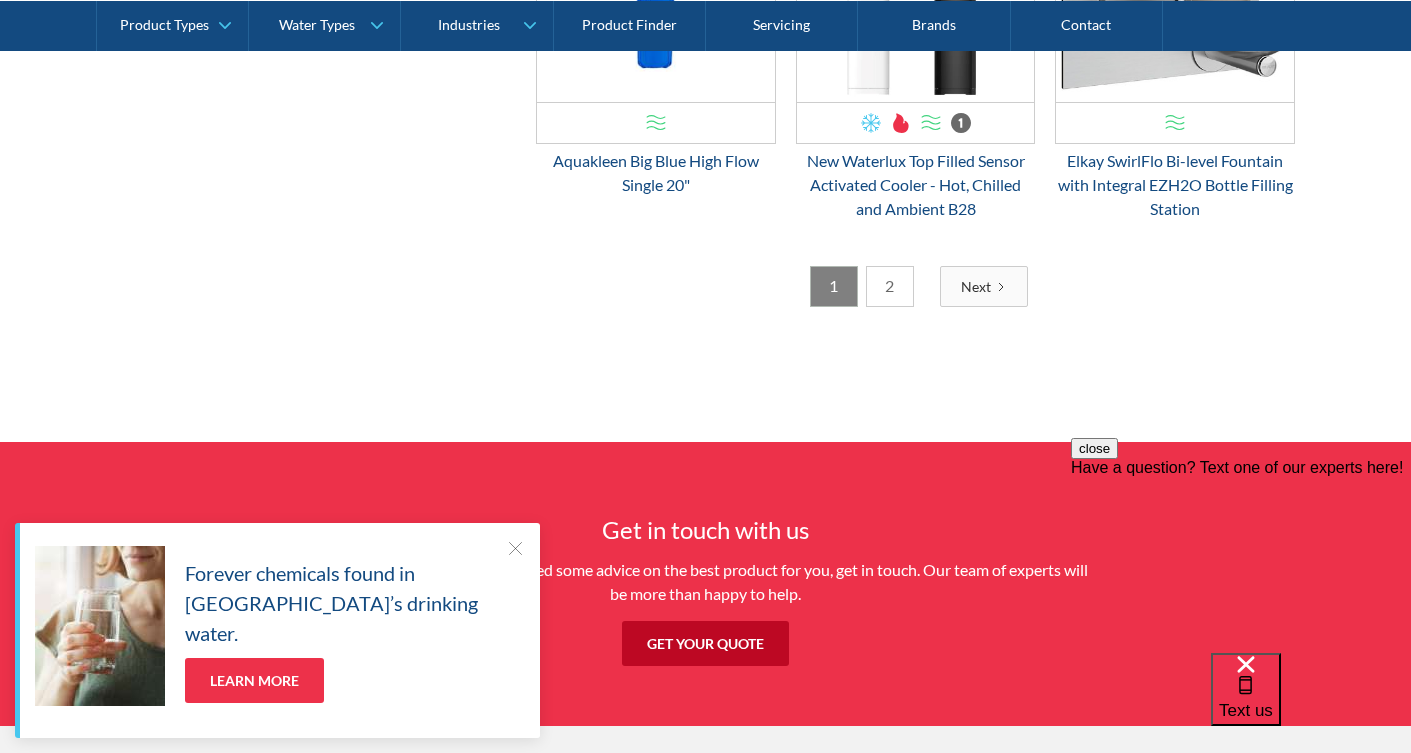 click on "2" at bounding box center (890, 286) 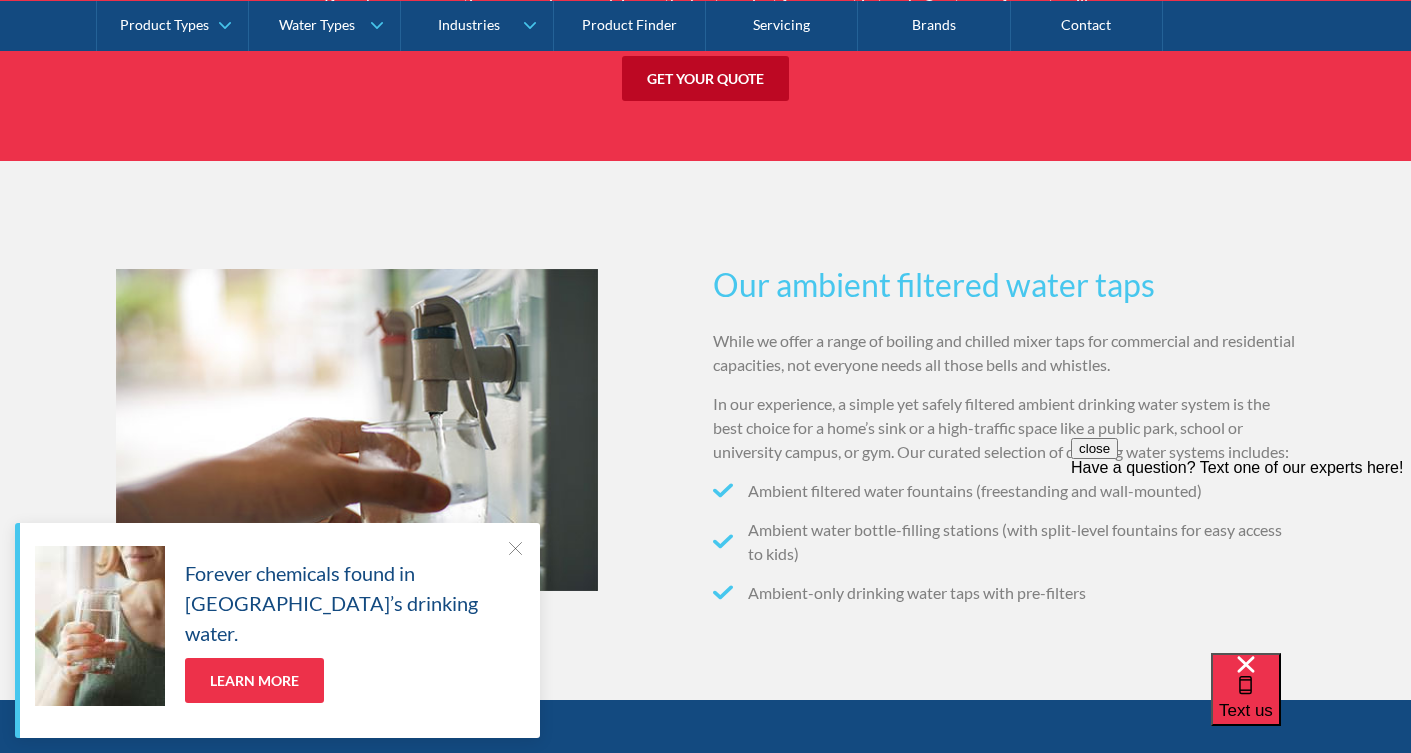 scroll, scrollTop: 2005, scrollLeft: 0, axis: vertical 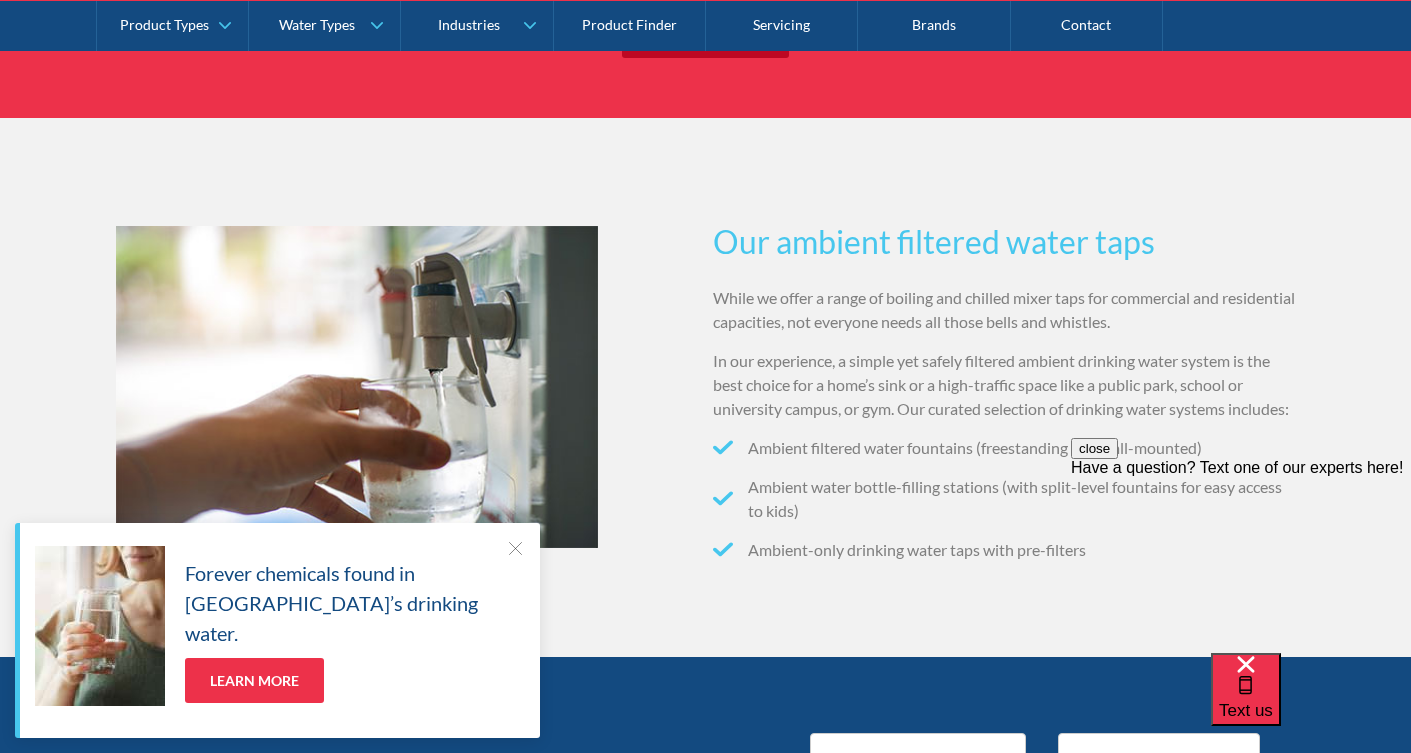 click at bounding box center (515, 548) 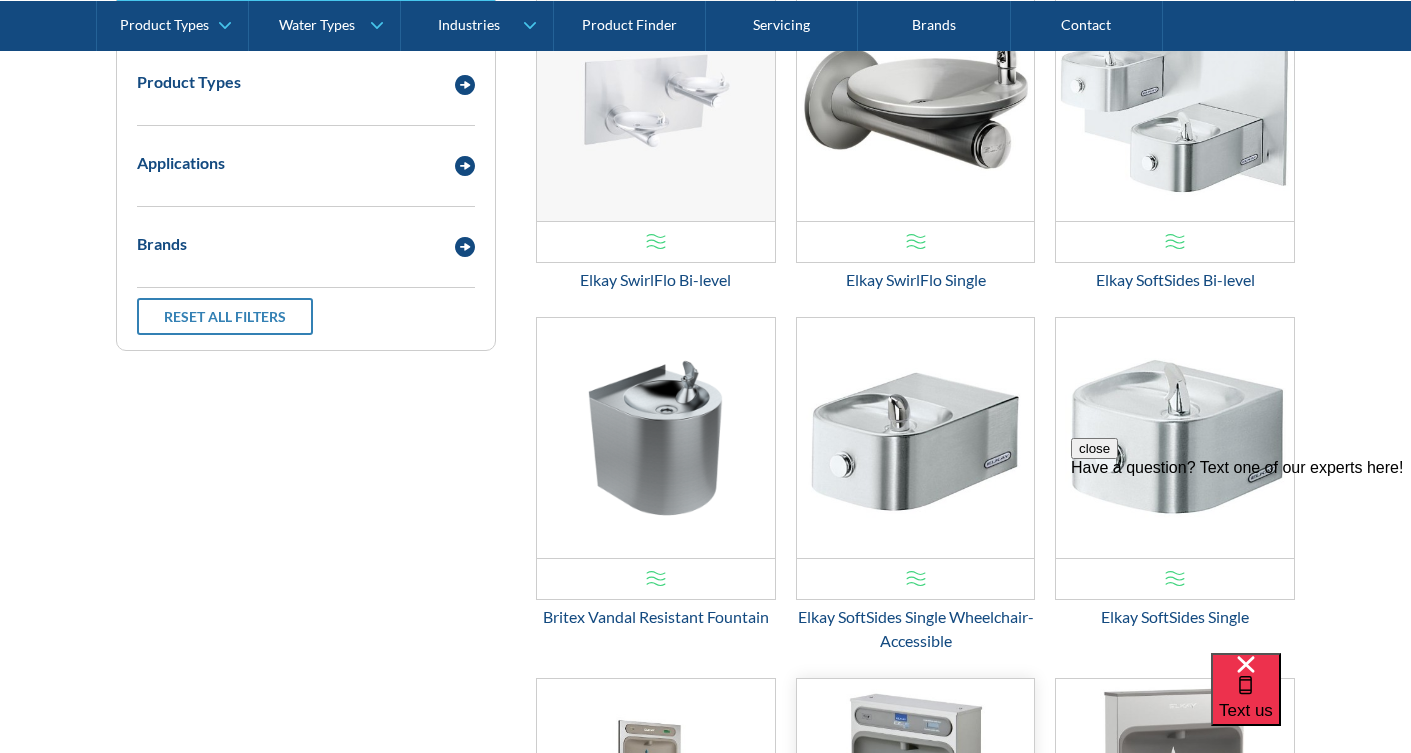 scroll, scrollTop: 0, scrollLeft: 0, axis: both 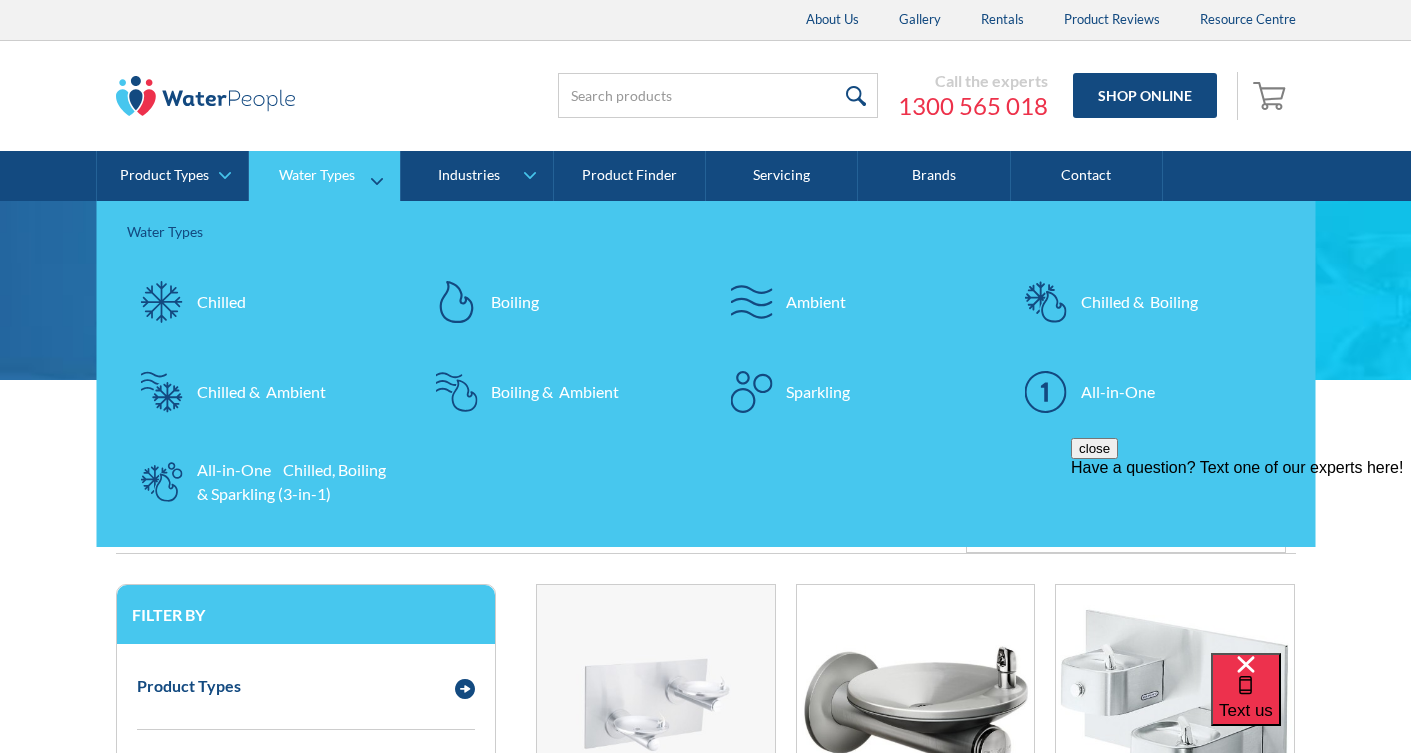 click on "Ambient" at bounding box center (816, 302) 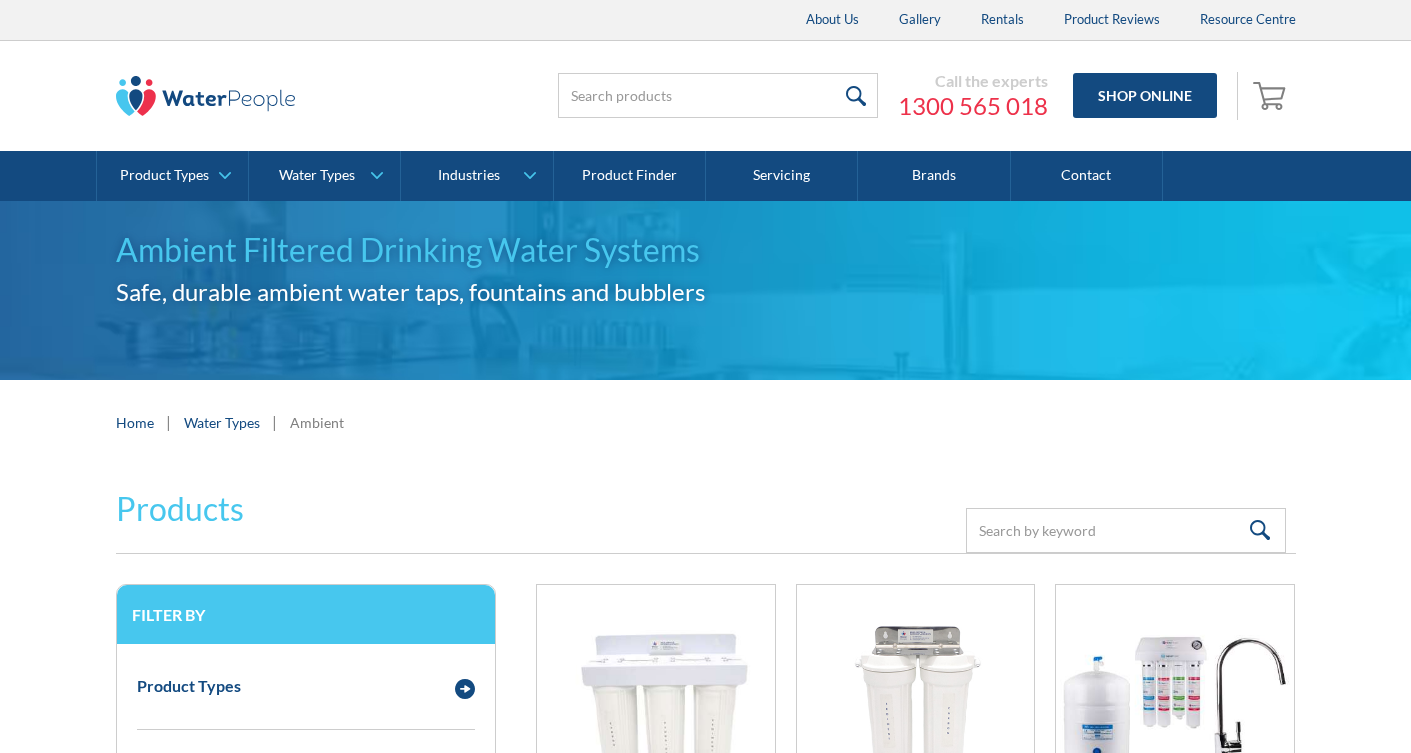 scroll, scrollTop: 0, scrollLeft: 0, axis: both 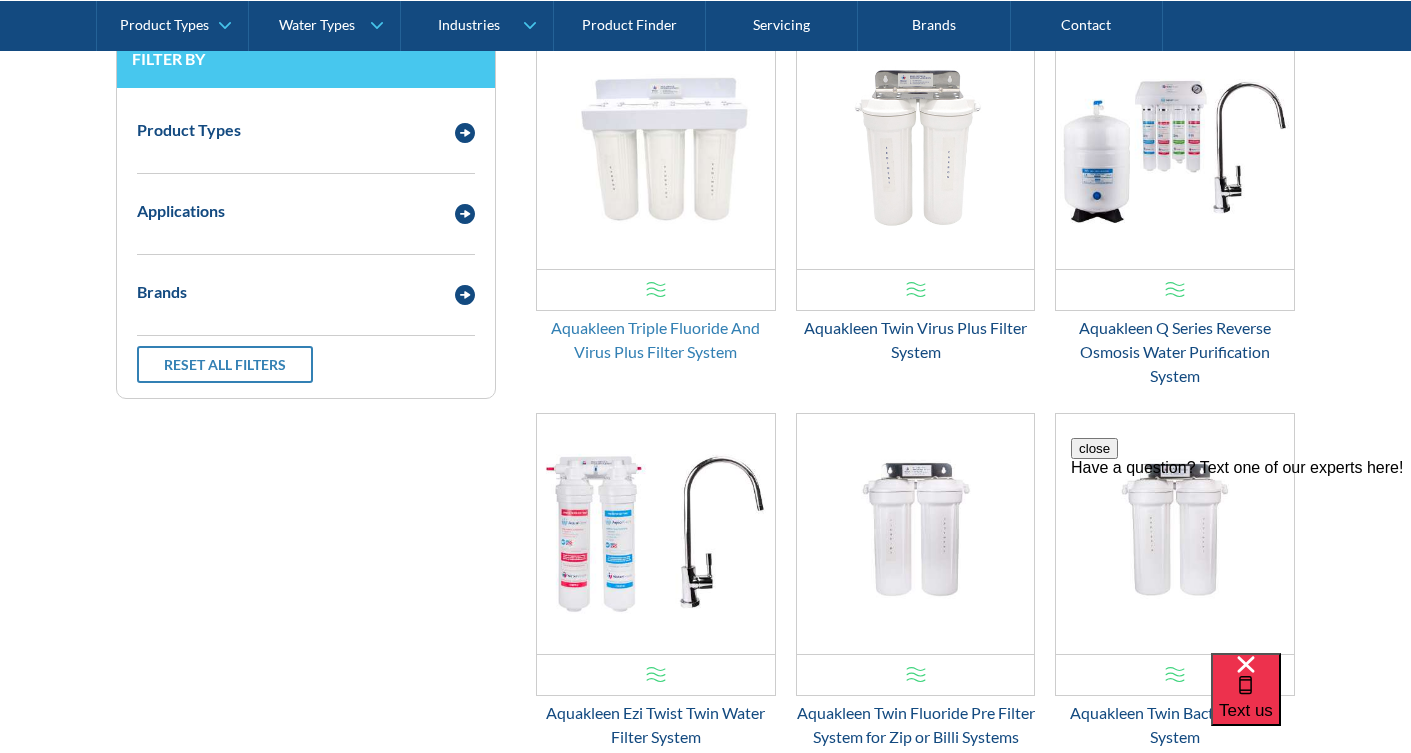 click on "Aquakleen Triple Fluoride And Virus Plus Filter System" at bounding box center (656, 340) 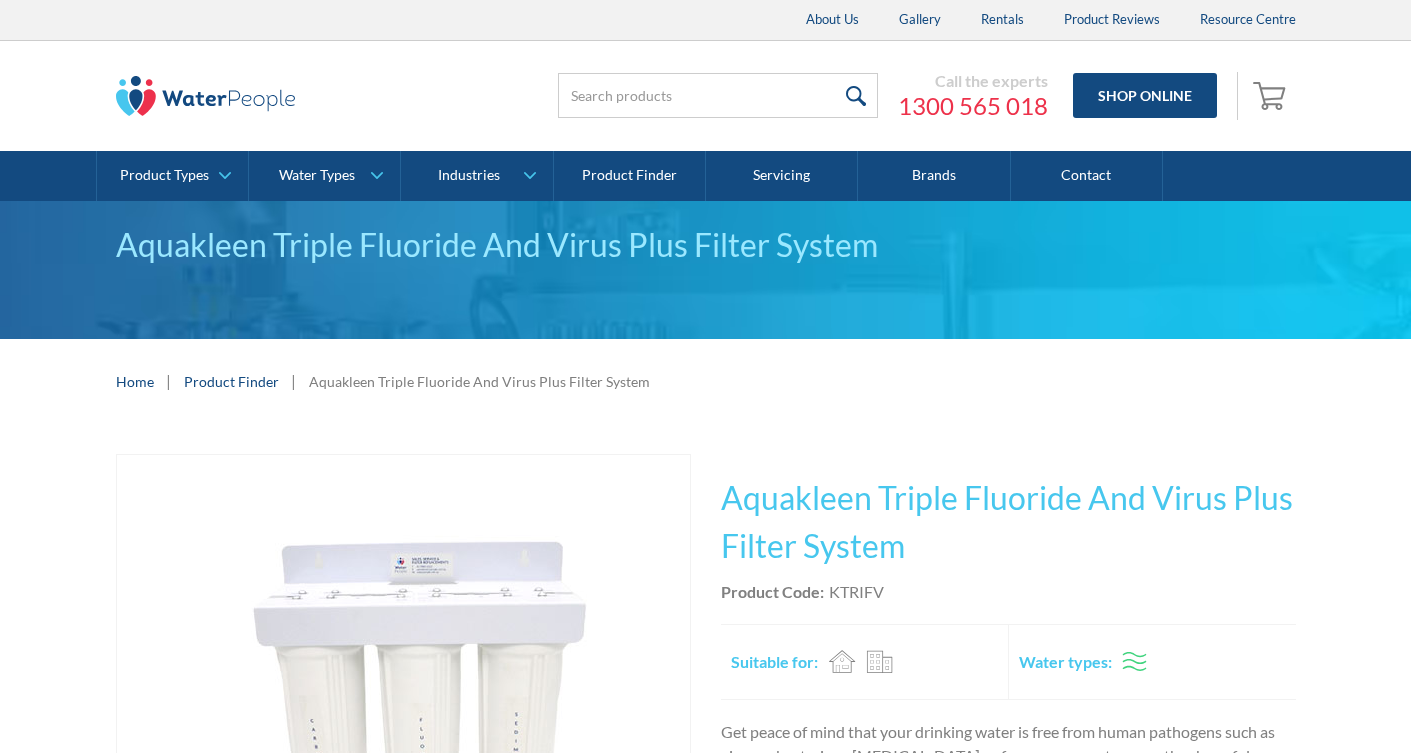 scroll, scrollTop: 0, scrollLeft: 0, axis: both 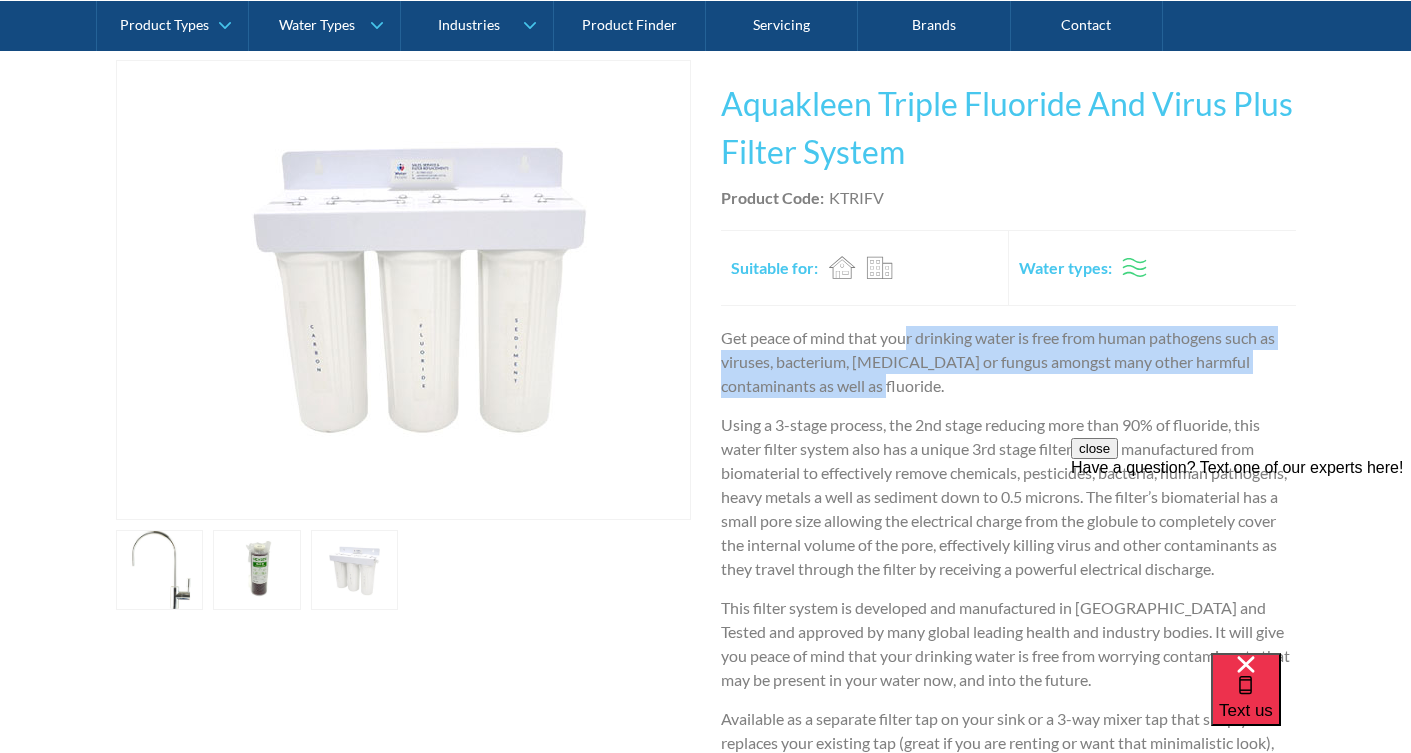 drag, startPoint x: 910, startPoint y: 332, endPoint x: 909, endPoint y: 388, distance: 56.008926 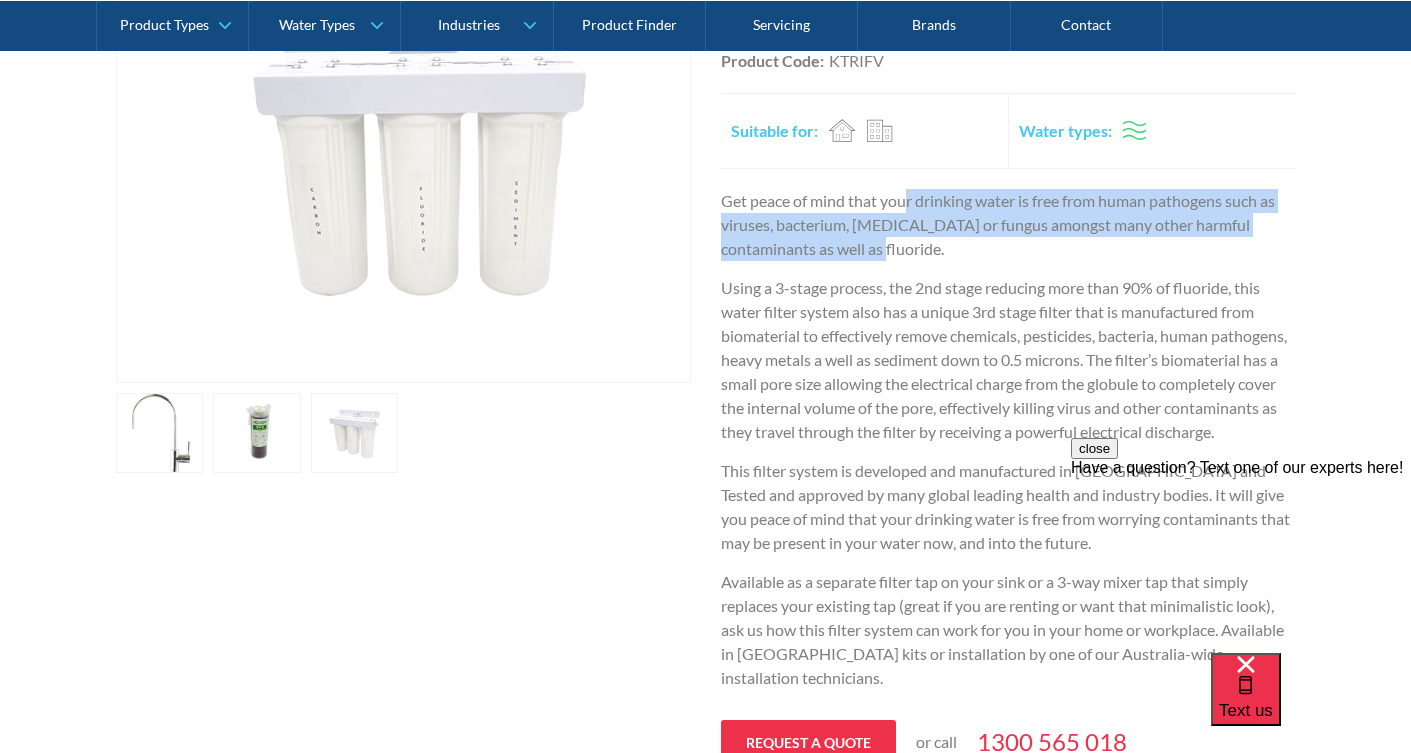 scroll, scrollTop: 537, scrollLeft: 0, axis: vertical 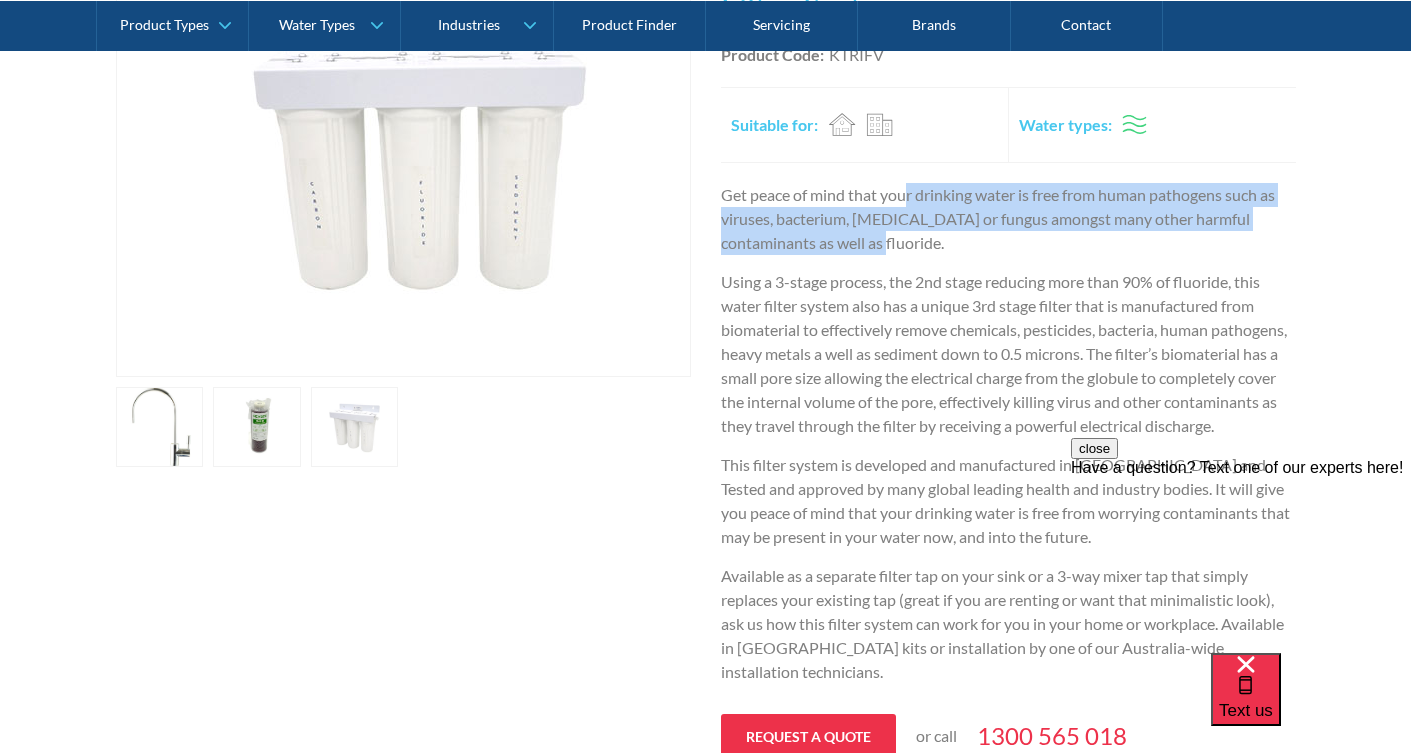 drag, startPoint x: 884, startPoint y: 283, endPoint x: 924, endPoint y: 460, distance: 181.4635 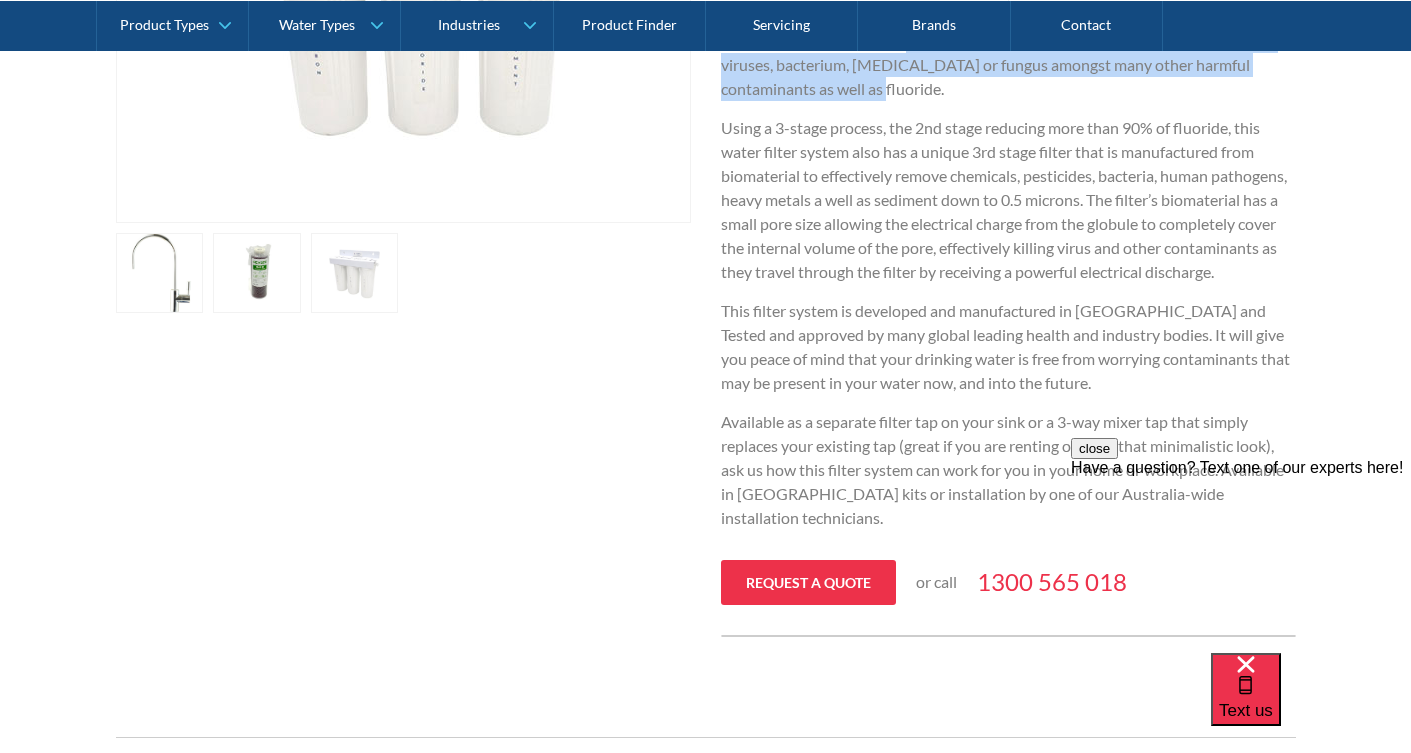 scroll, scrollTop: 702, scrollLeft: 0, axis: vertical 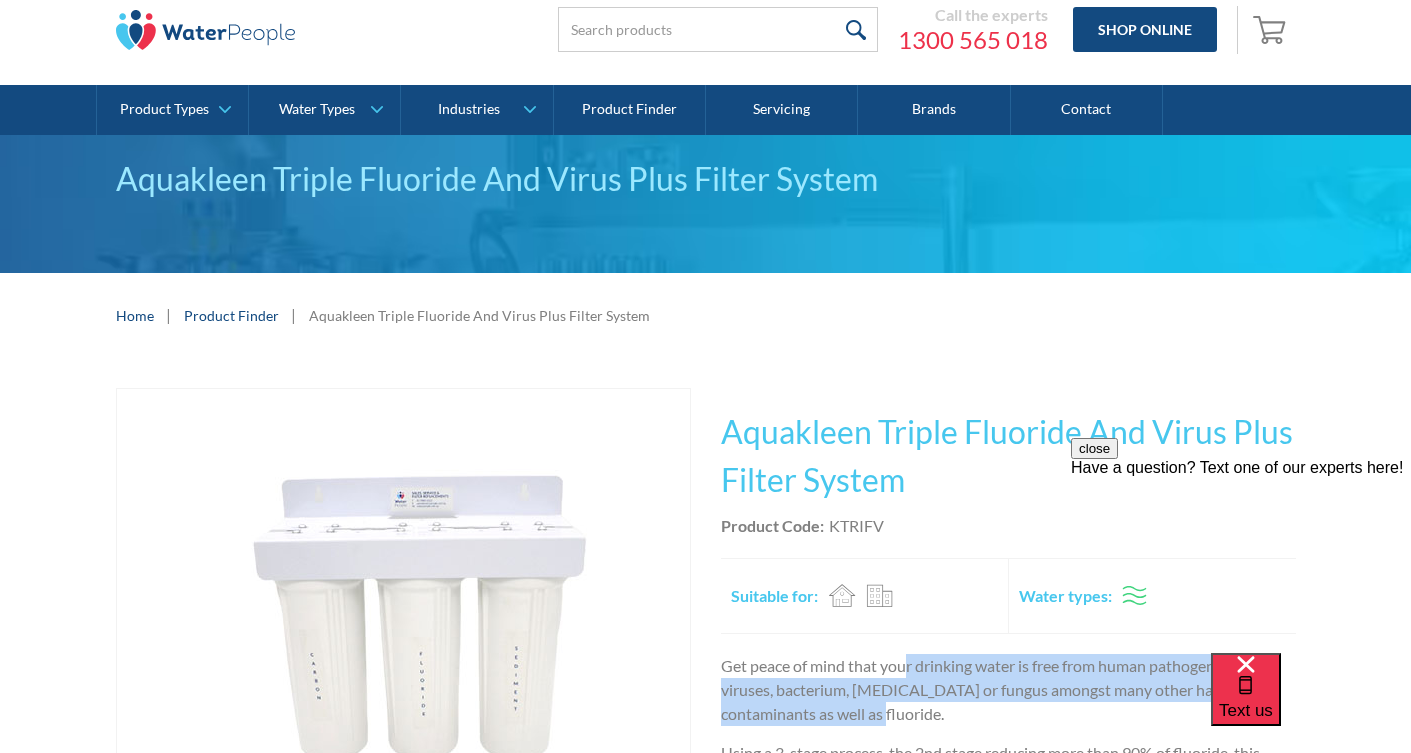 click on "Product Finder" at bounding box center (231, 315) 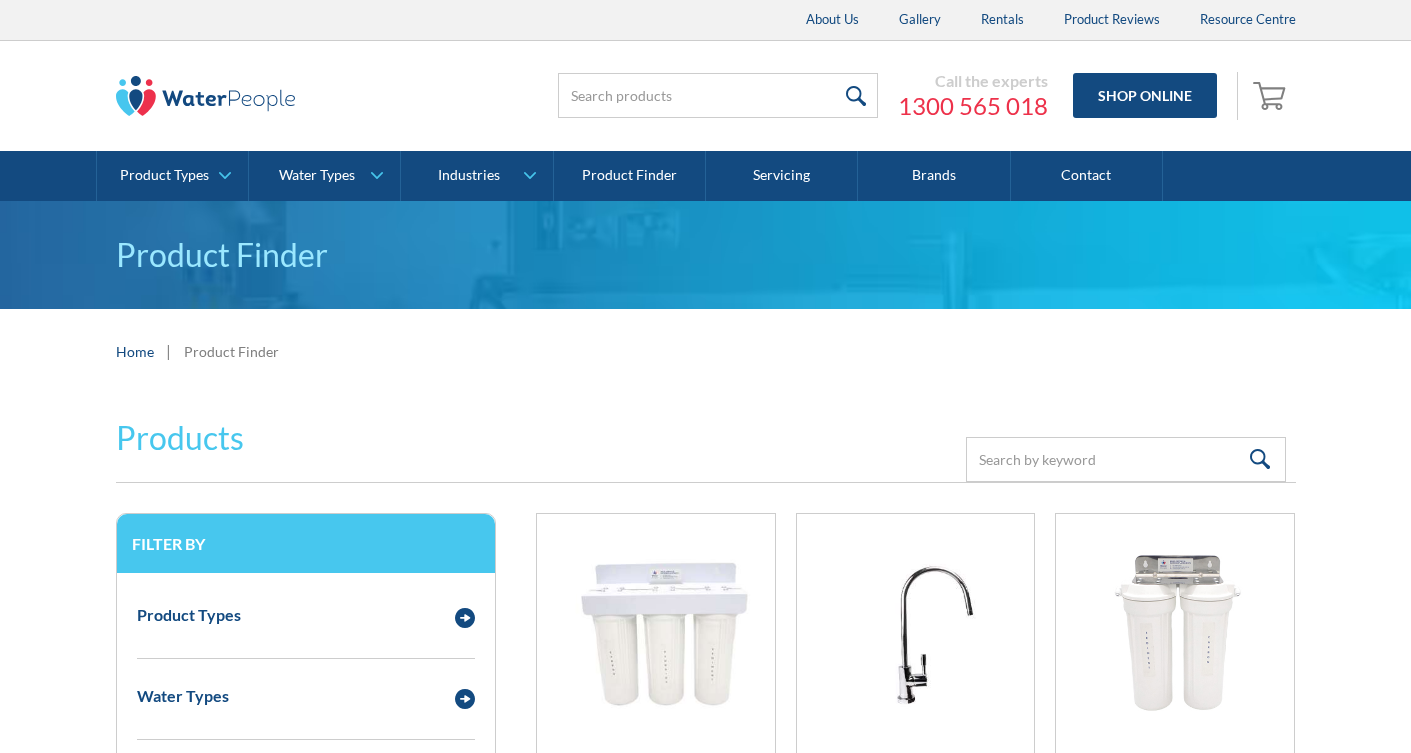 scroll, scrollTop: 0, scrollLeft: 0, axis: both 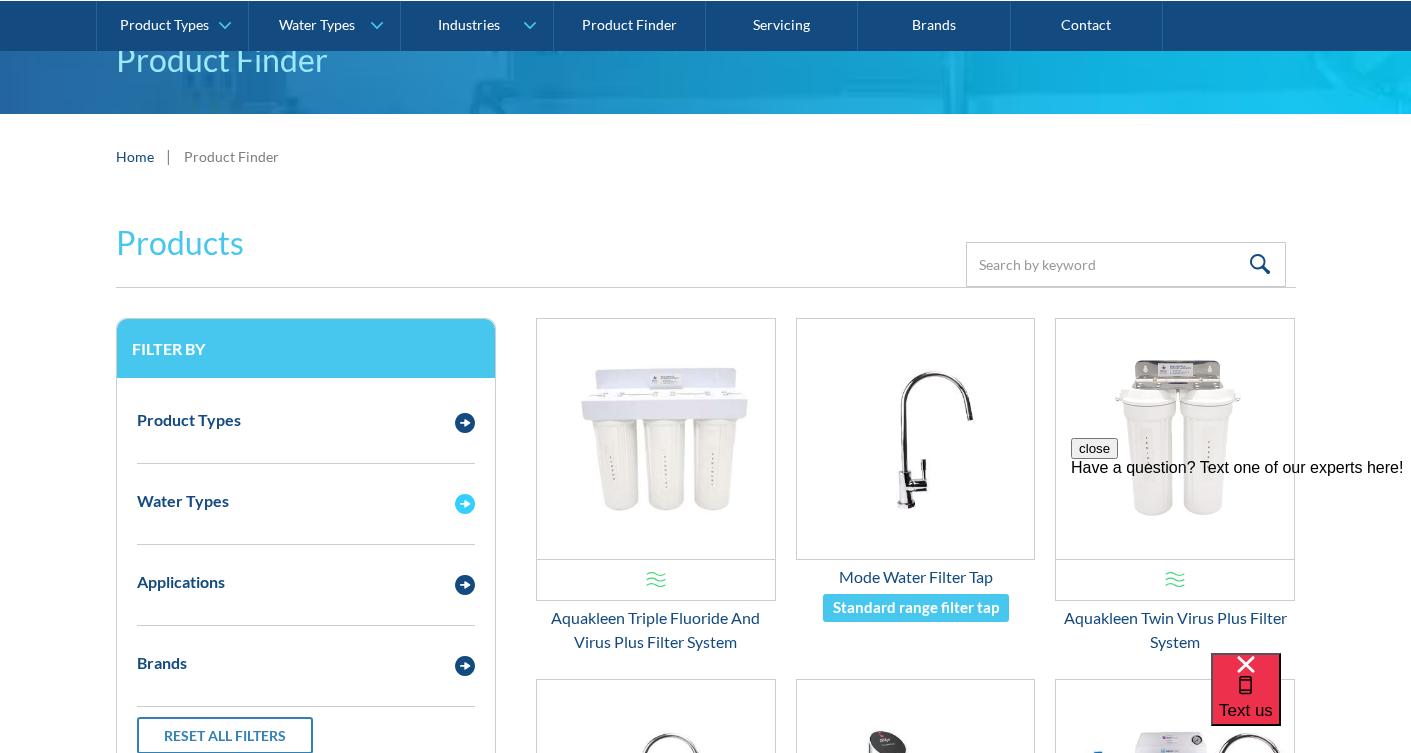 click at bounding box center (465, 504) 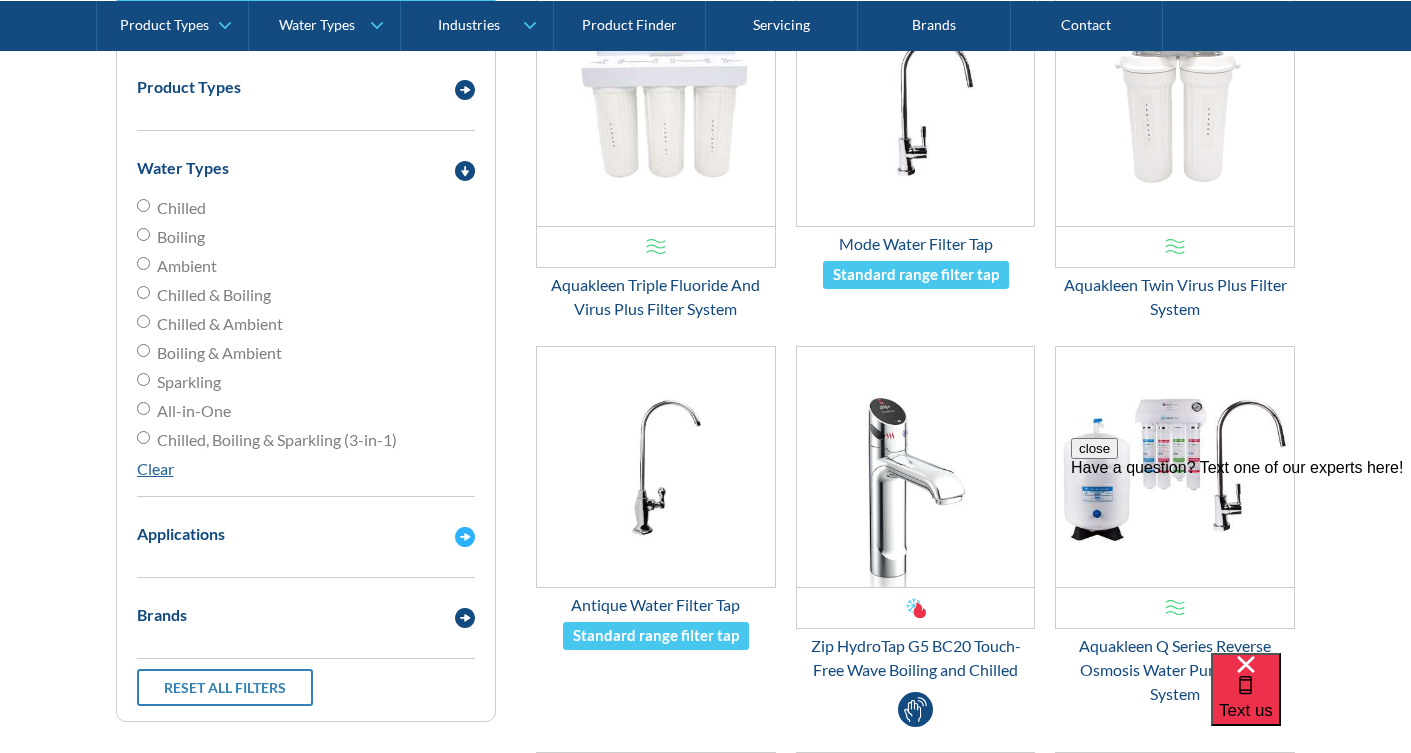 scroll, scrollTop: 563, scrollLeft: 0, axis: vertical 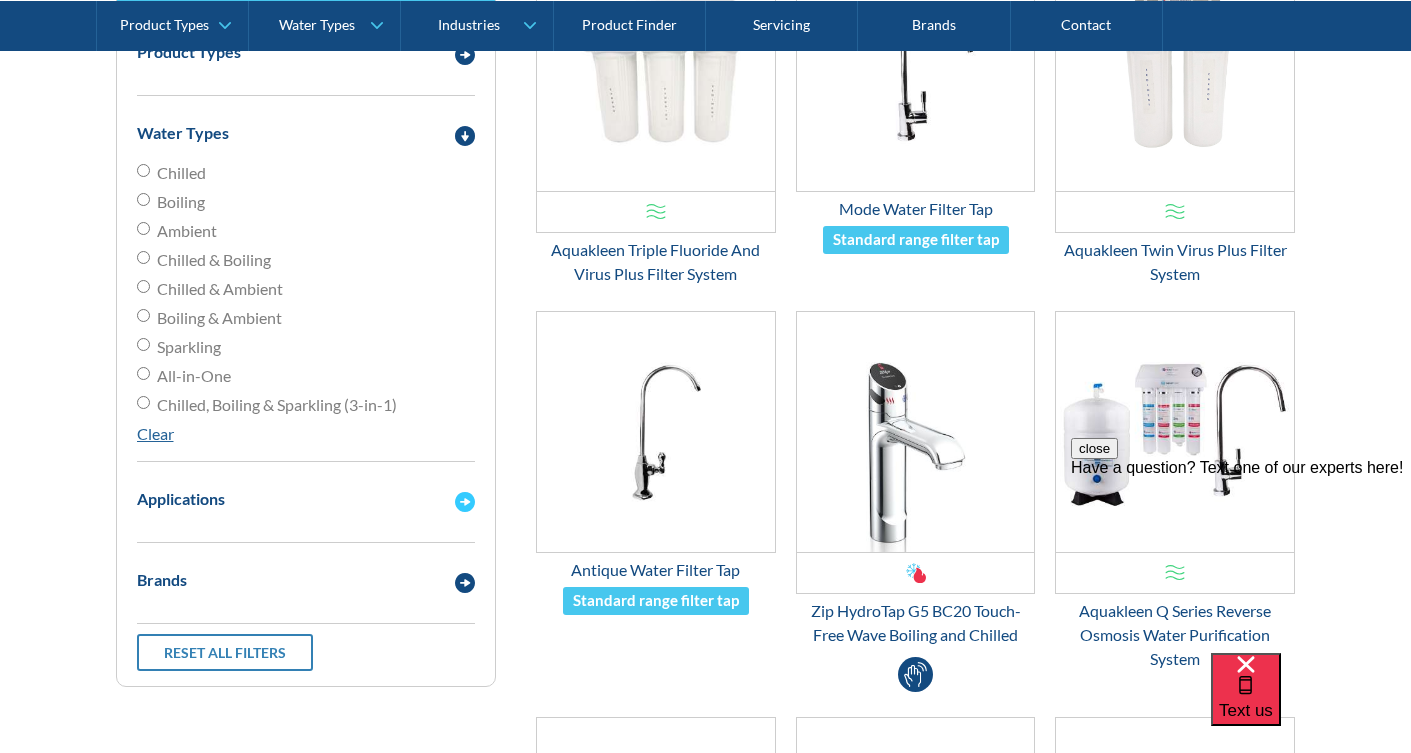 click at bounding box center (465, 502) 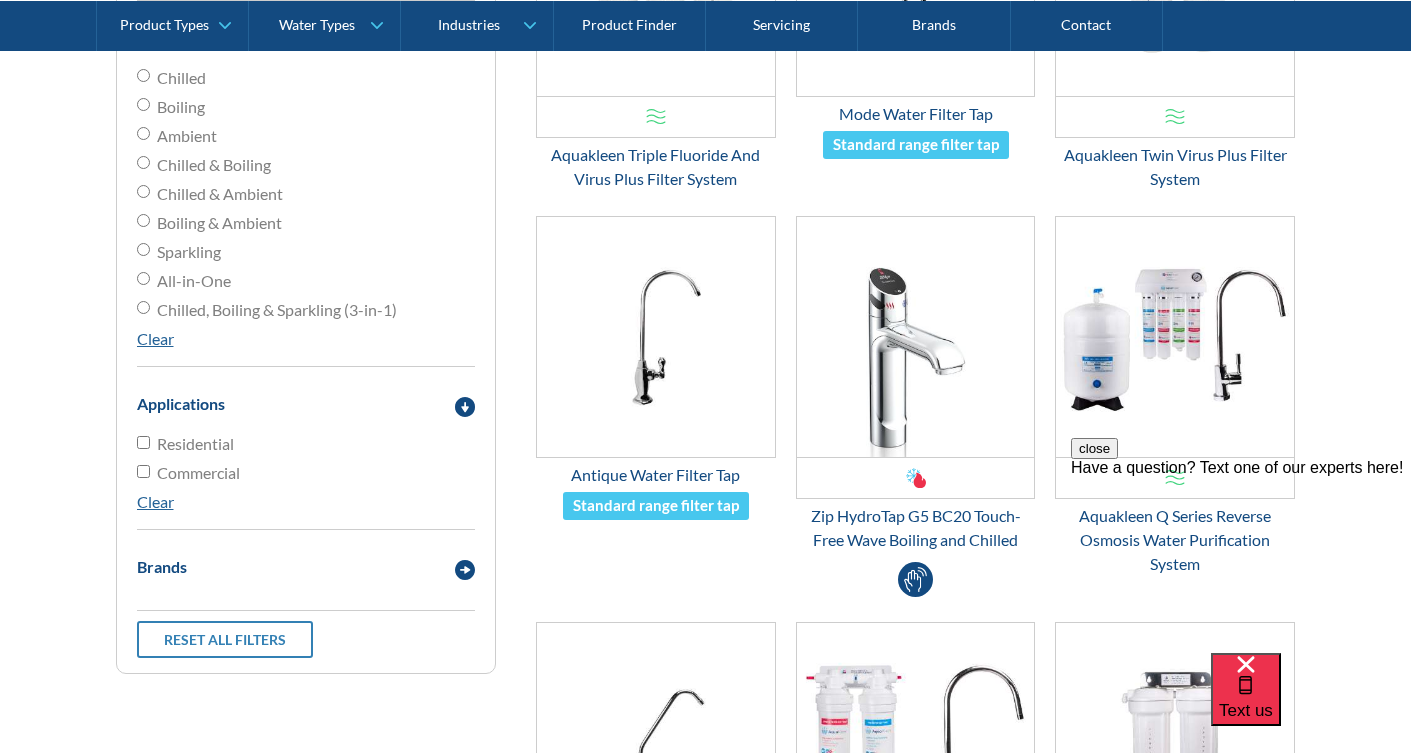 scroll, scrollTop: 676, scrollLeft: 0, axis: vertical 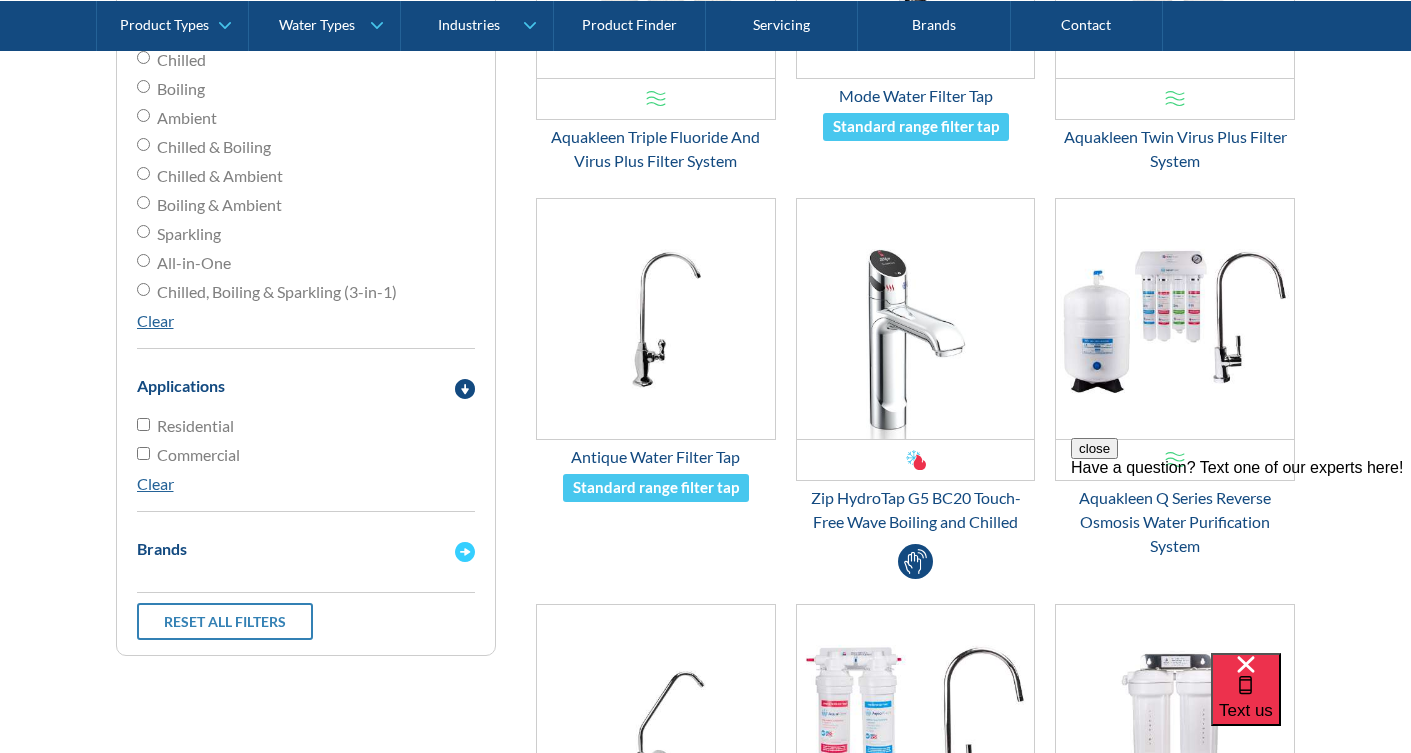 click at bounding box center (465, 552) 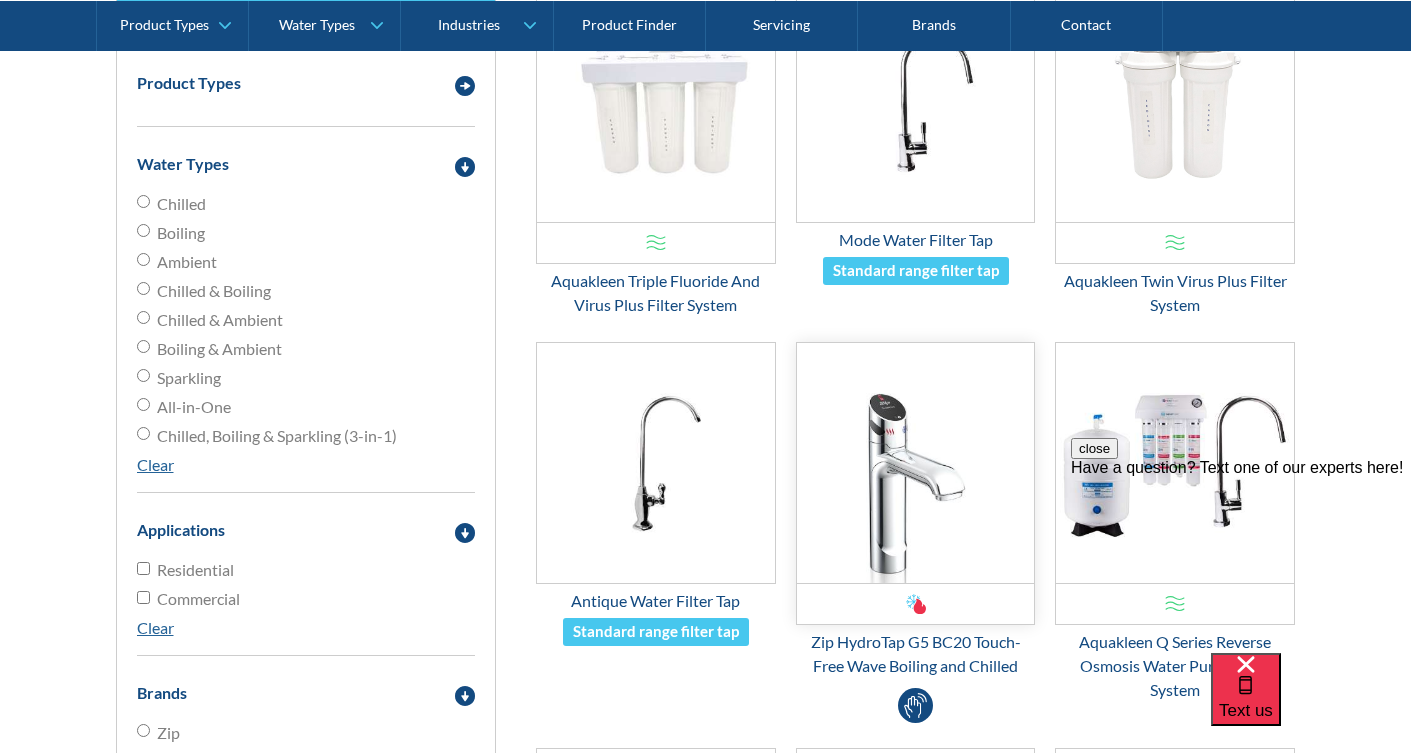 scroll, scrollTop: 520, scrollLeft: 0, axis: vertical 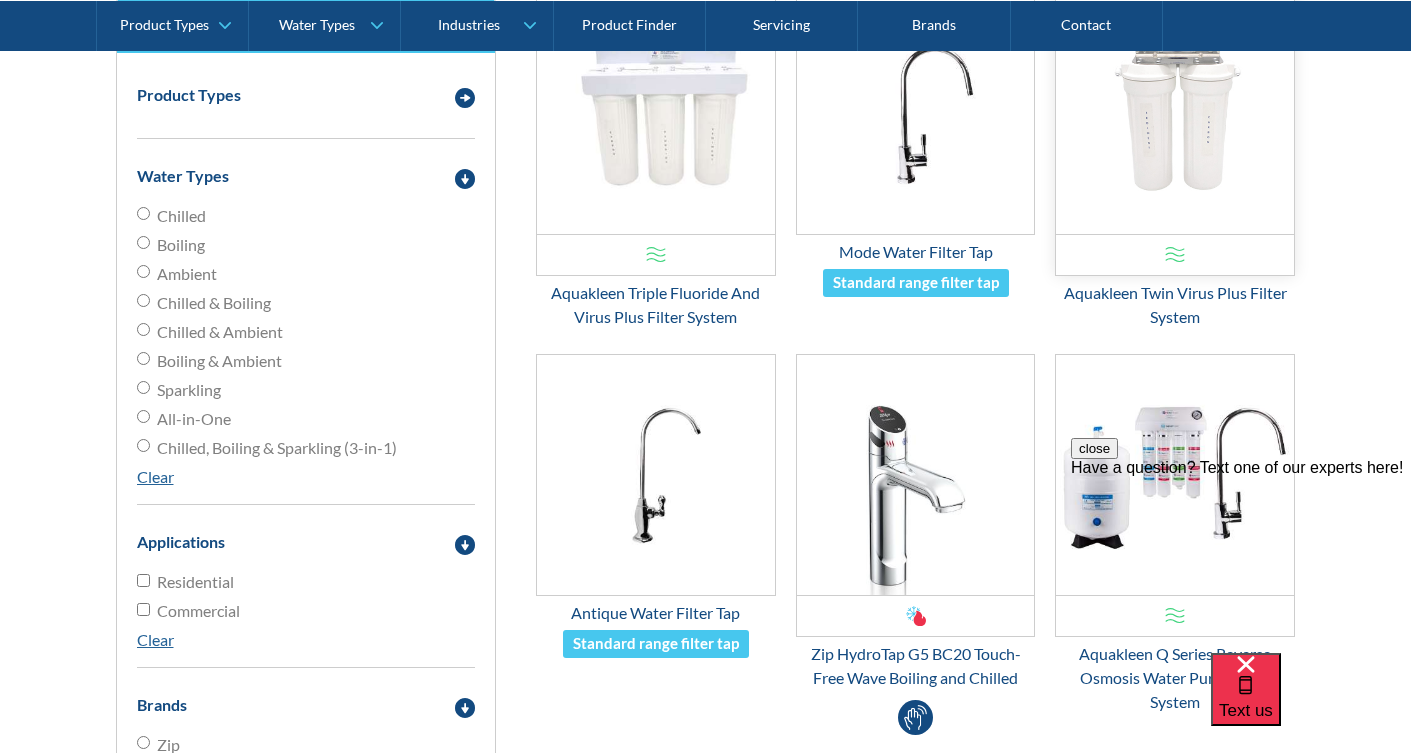 click at bounding box center [1175, 114] 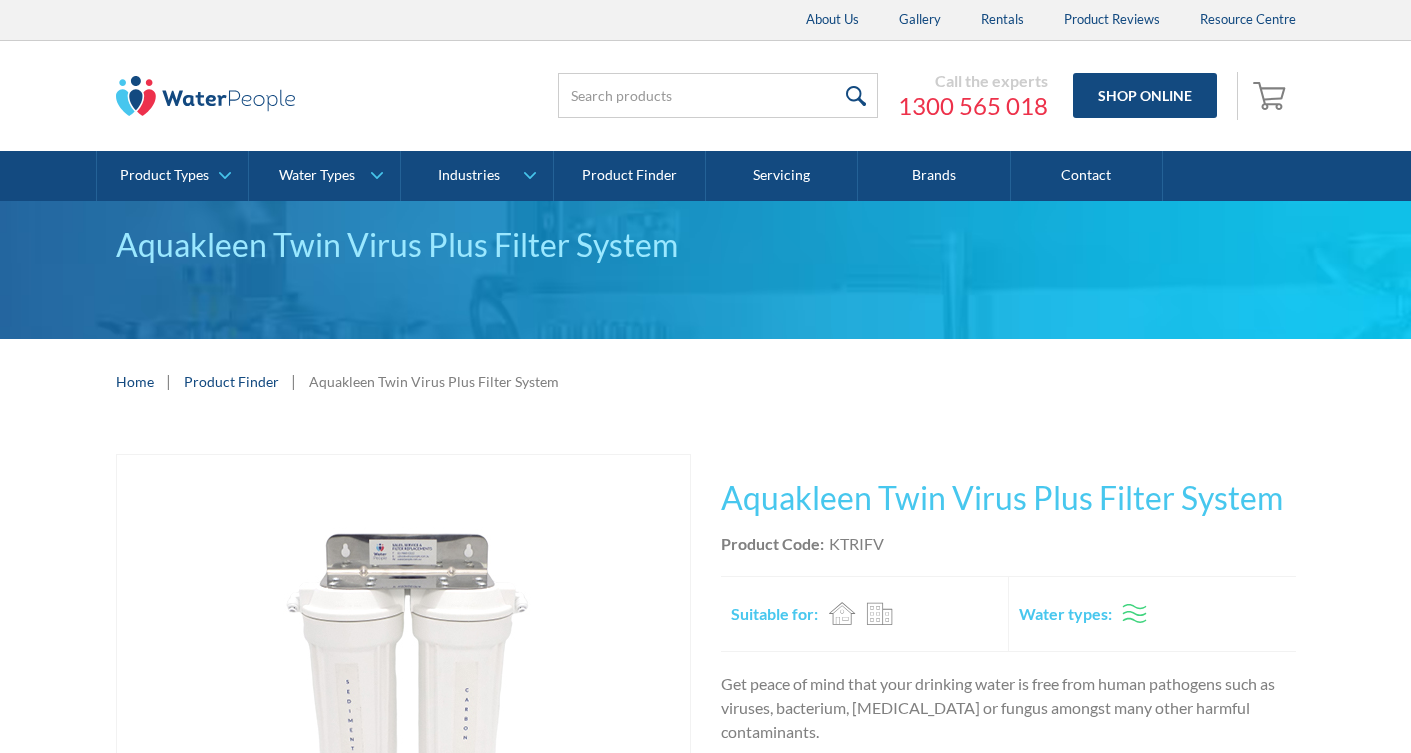 scroll, scrollTop: 0, scrollLeft: 0, axis: both 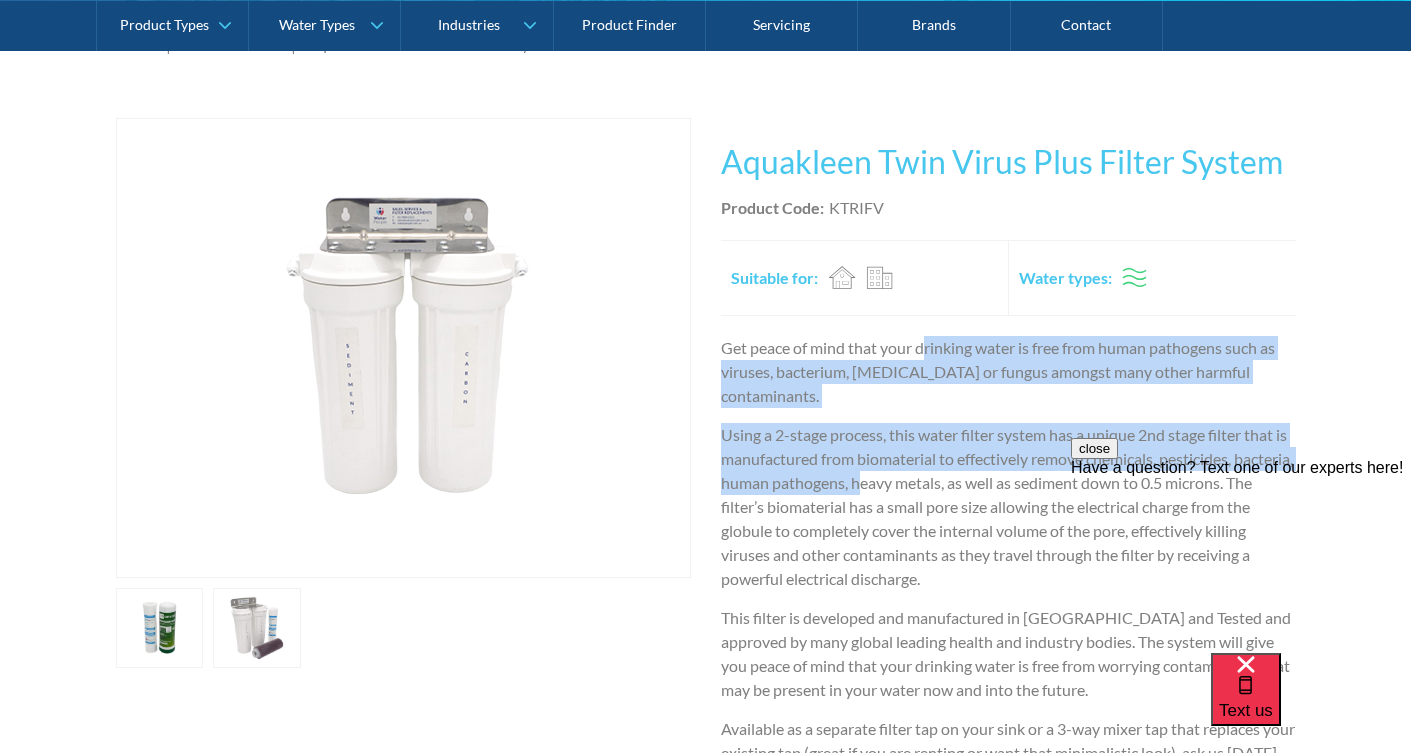 drag, startPoint x: 922, startPoint y: 349, endPoint x: 923, endPoint y: 465, distance: 116.00431 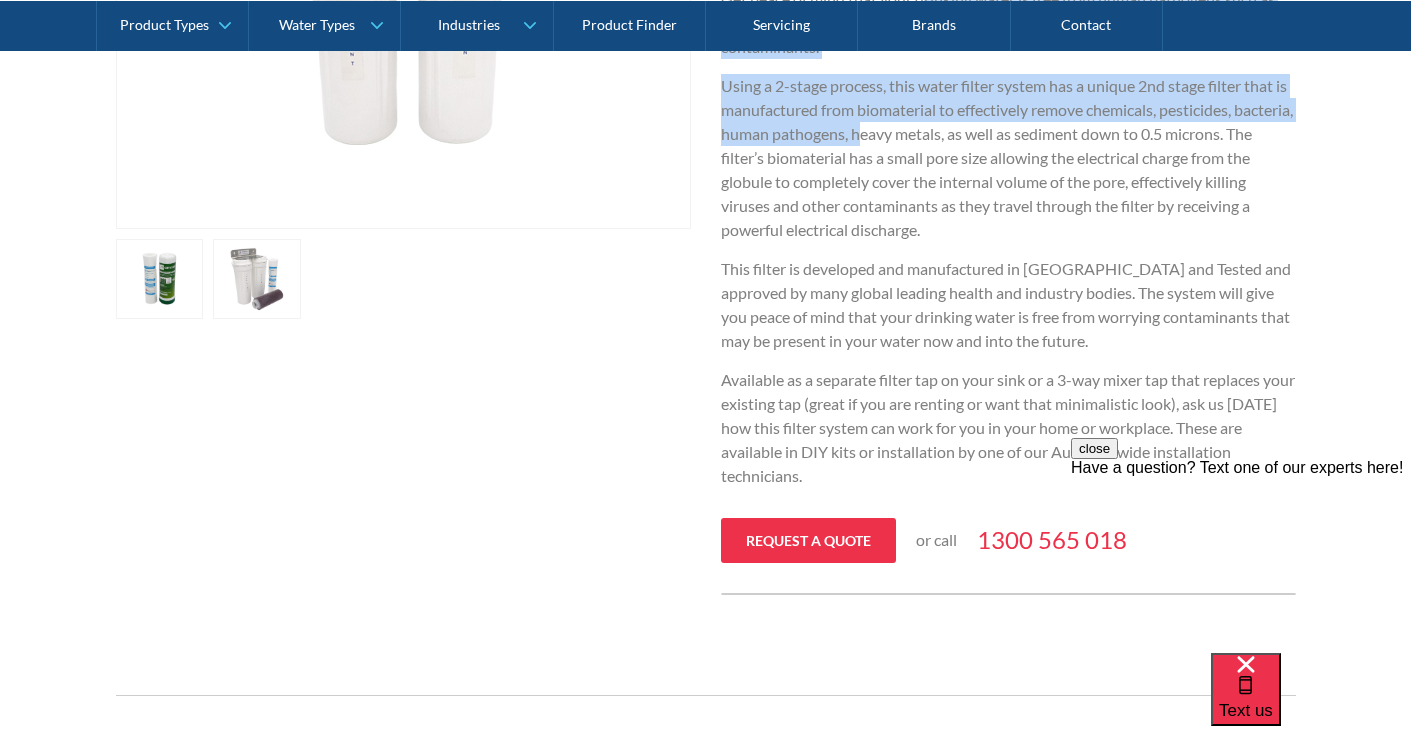 scroll, scrollTop: 693, scrollLeft: 0, axis: vertical 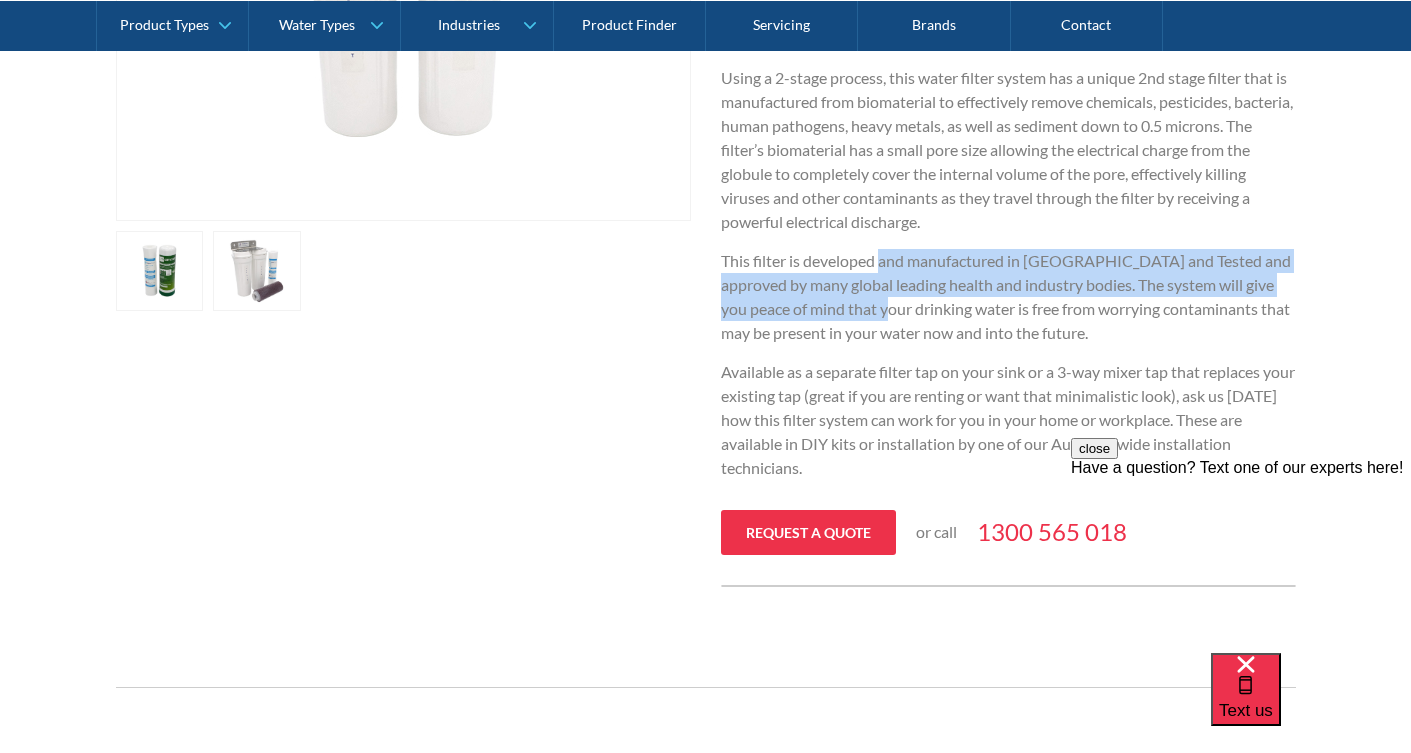 drag, startPoint x: 879, startPoint y: 231, endPoint x: 877, endPoint y: 293, distance: 62.03225 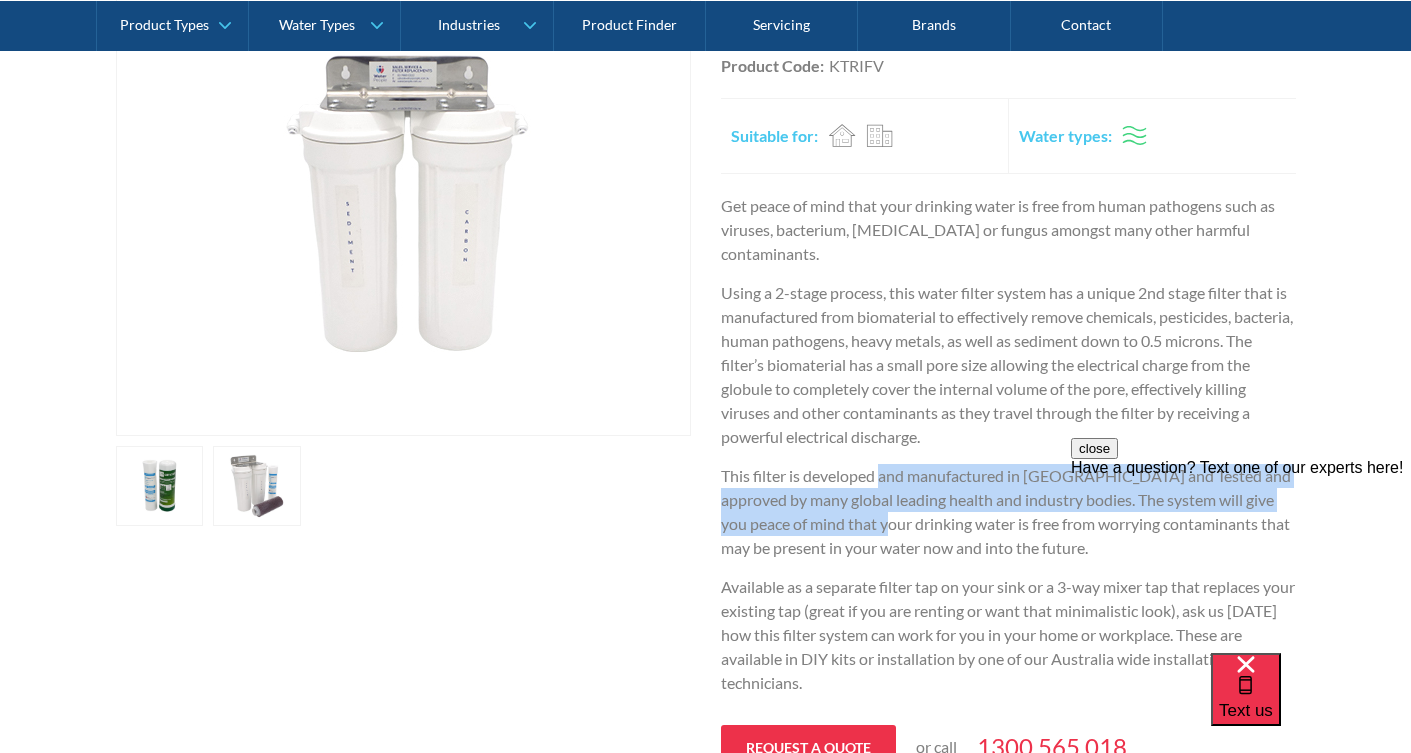 scroll, scrollTop: 484, scrollLeft: 0, axis: vertical 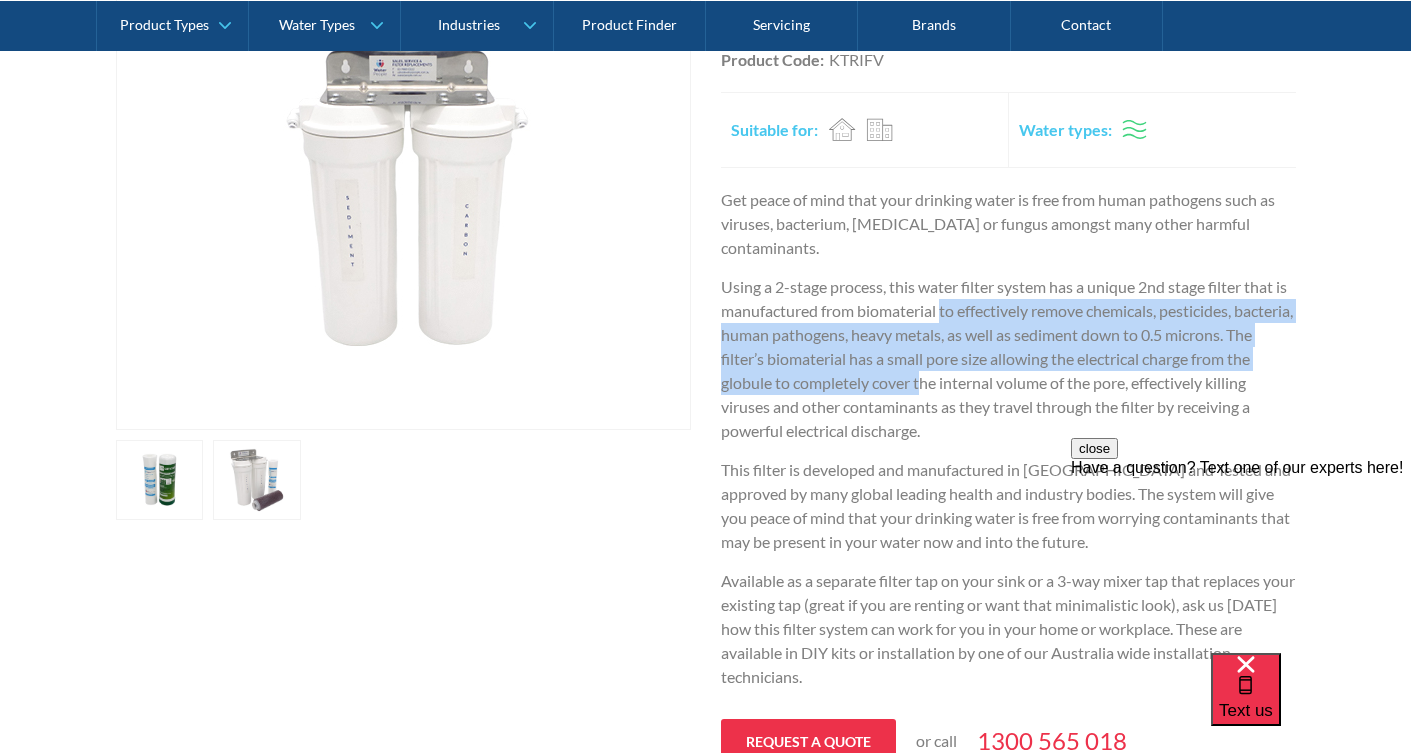 drag, startPoint x: 941, startPoint y: 283, endPoint x: 918, endPoint y: 364, distance: 84.20214 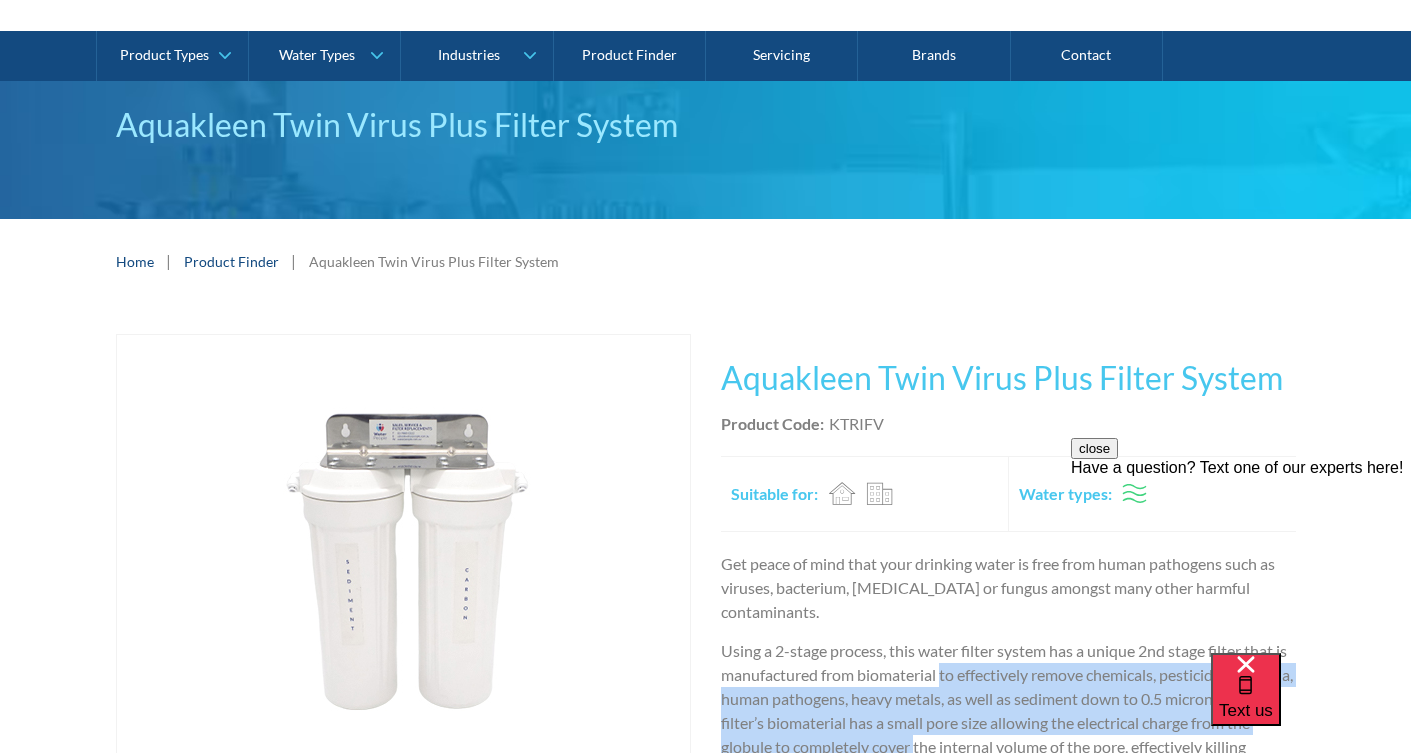 scroll, scrollTop: 116, scrollLeft: 0, axis: vertical 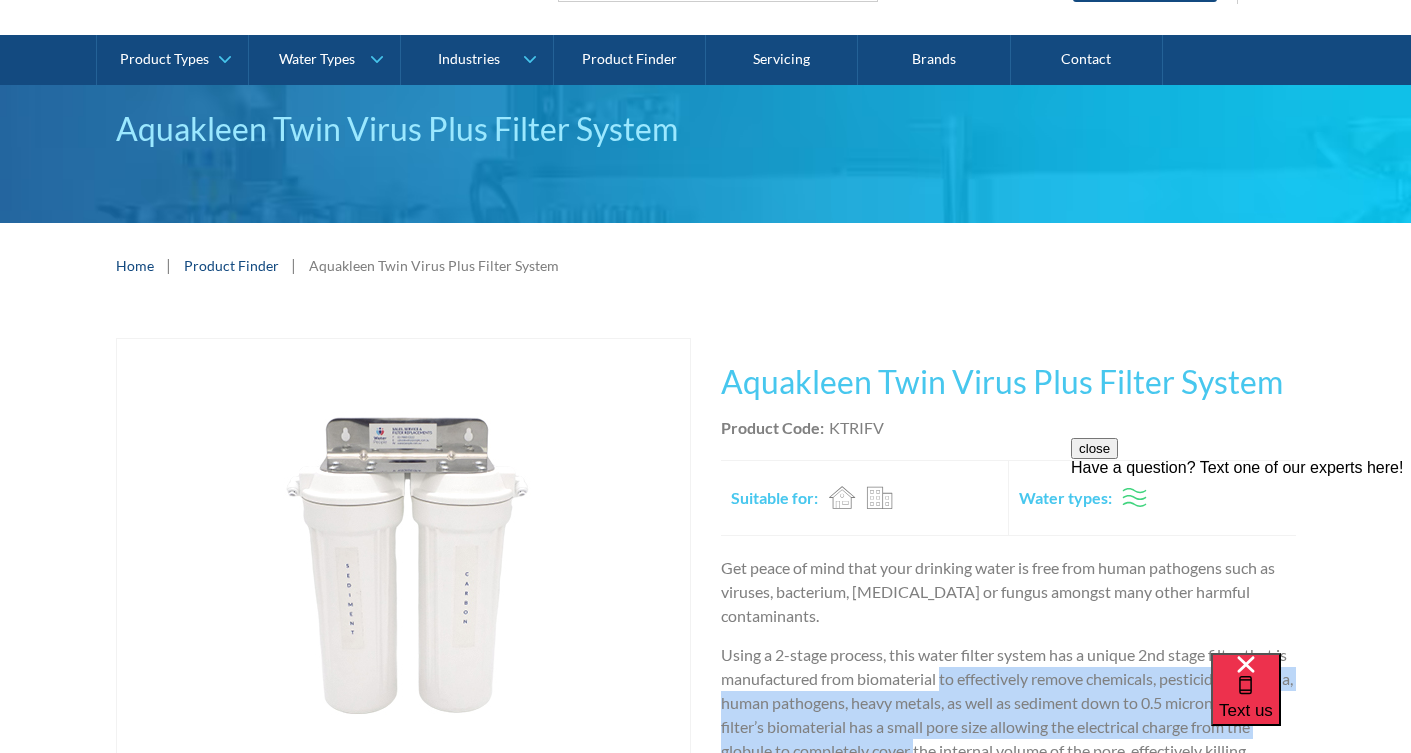 click on "Product Finder" at bounding box center [231, 265] 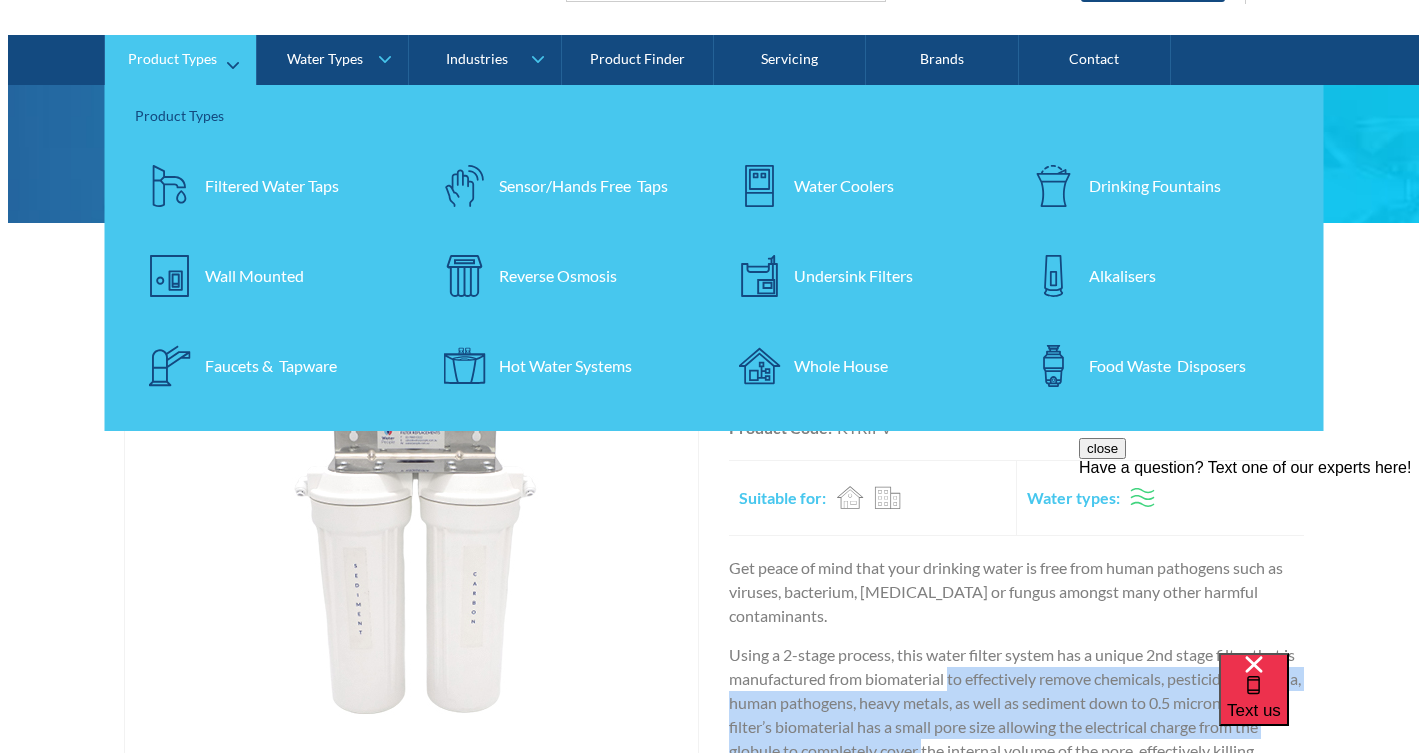 scroll, scrollTop: 148, scrollLeft: 0, axis: vertical 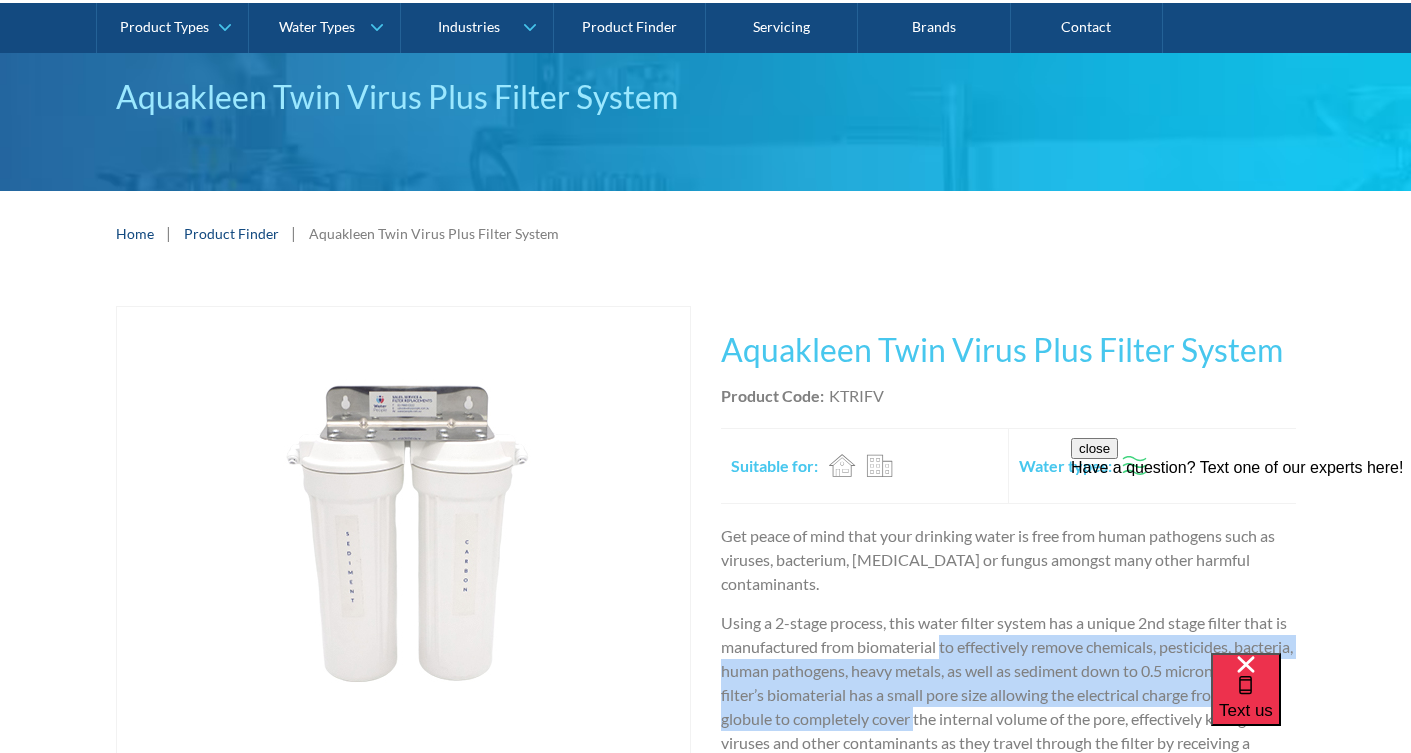 click on "Fits Most Brands Best Seller" at bounding box center (403, 536) 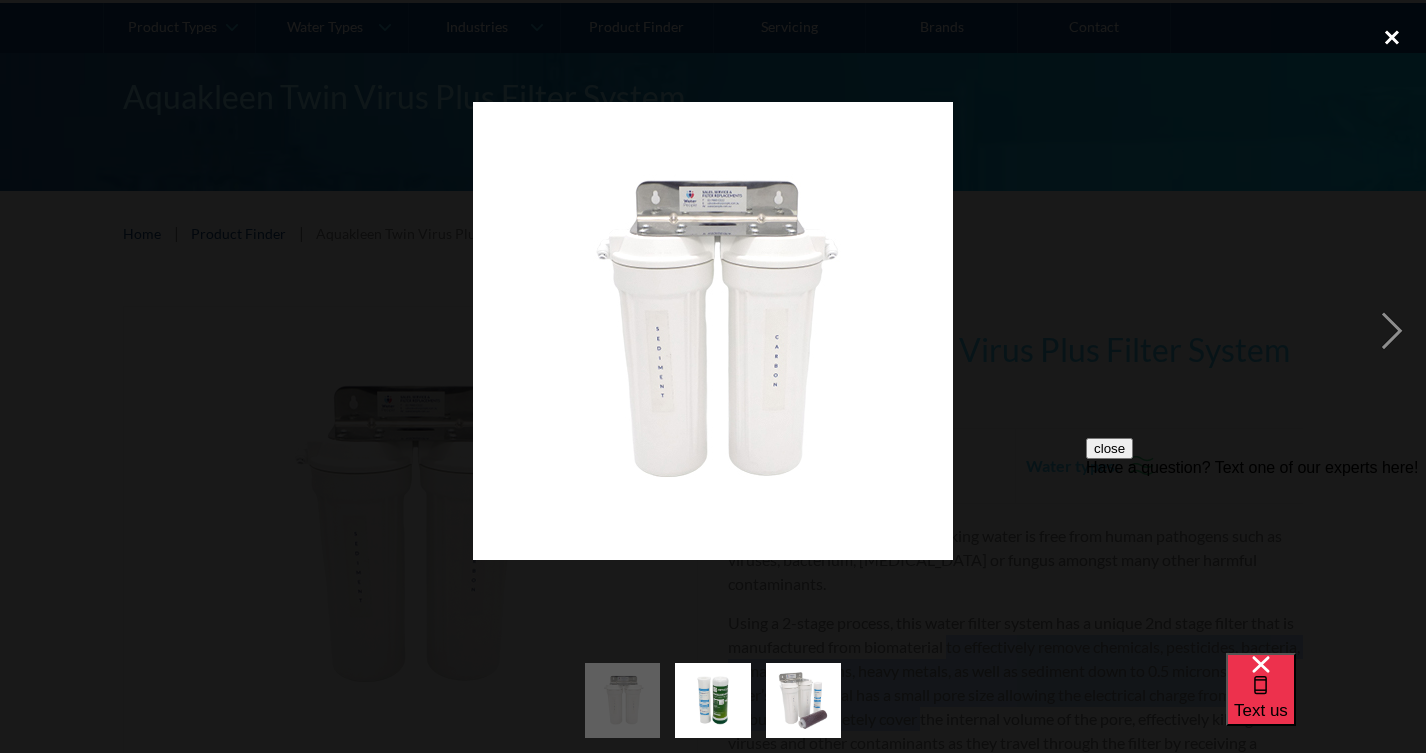 click at bounding box center (1392, 37) 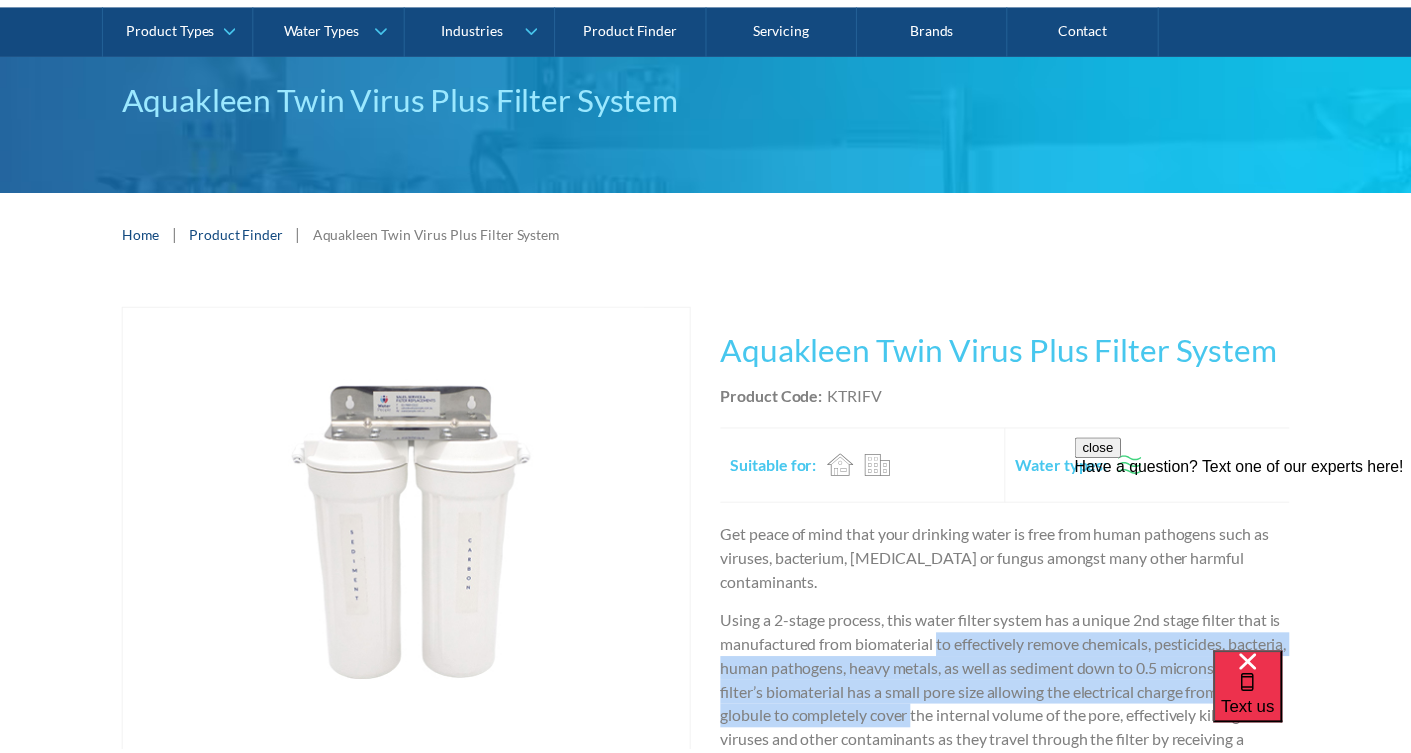 scroll, scrollTop: 160, scrollLeft: 0, axis: vertical 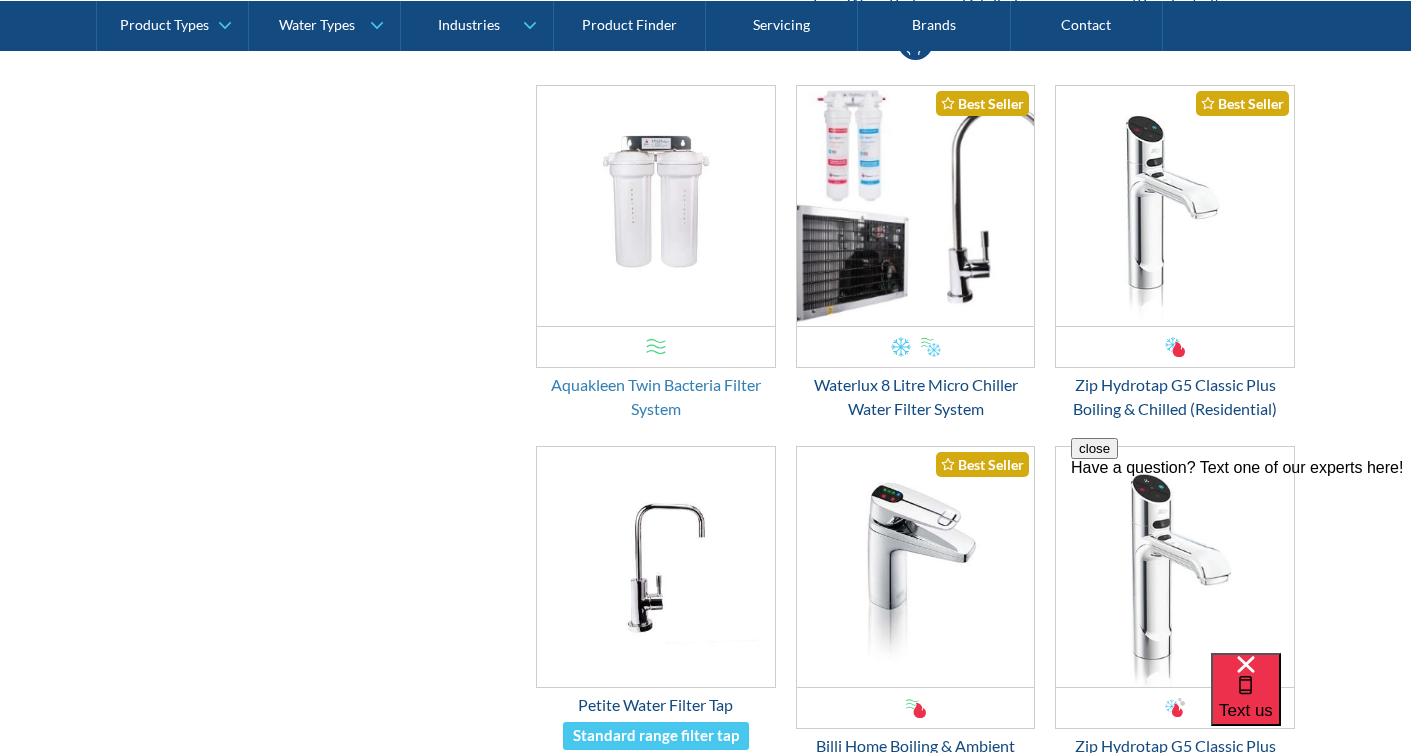 click on "Aquakleen Twin Bacteria Filter System" at bounding box center [656, 397] 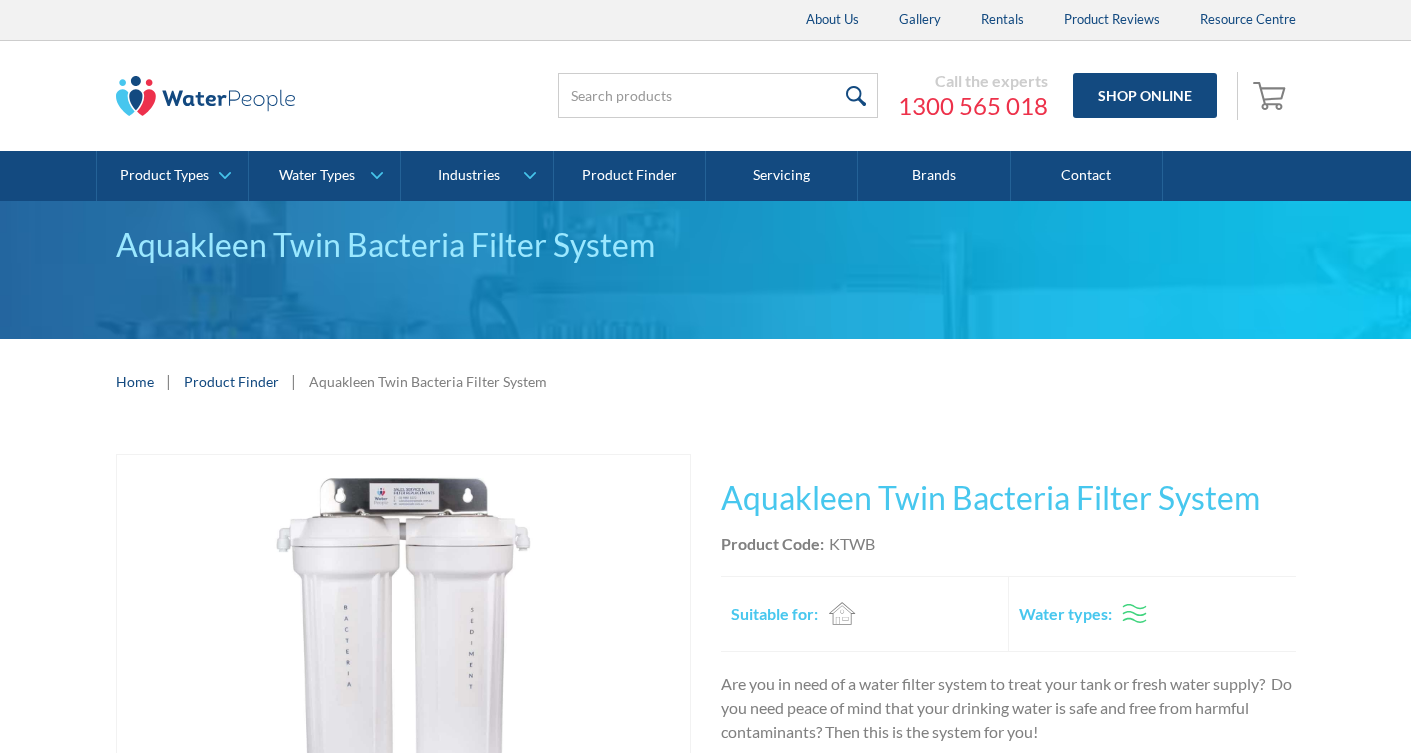scroll, scrollTop: 0, scrollLeft: 0, axis: both 